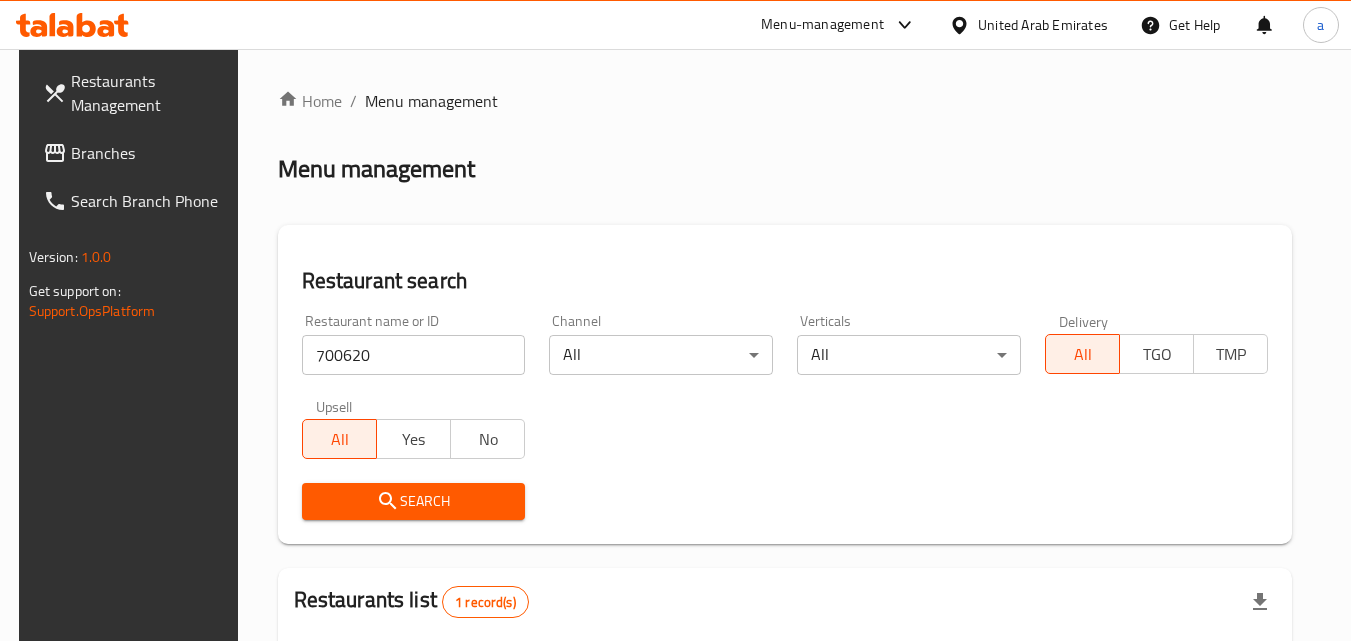 scroll, scrollTop: 0, scrollLeft: 0, axis: both 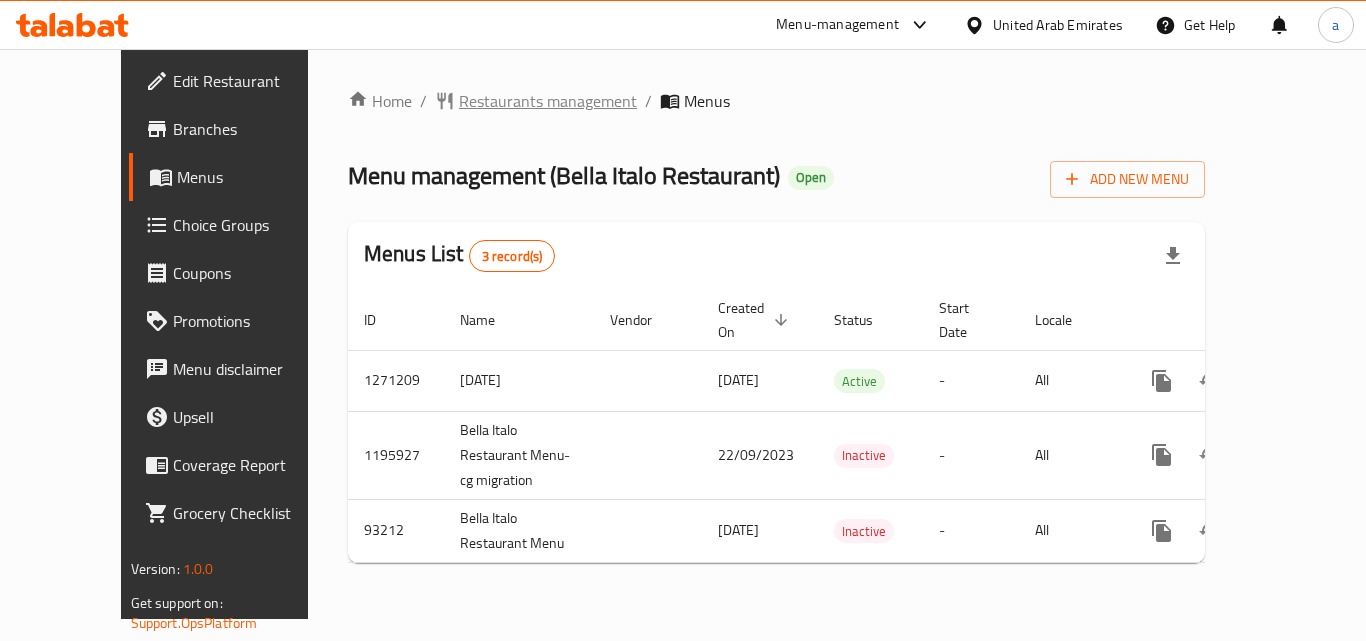 click on "Restaurants management" at bounding box center (548, 101) 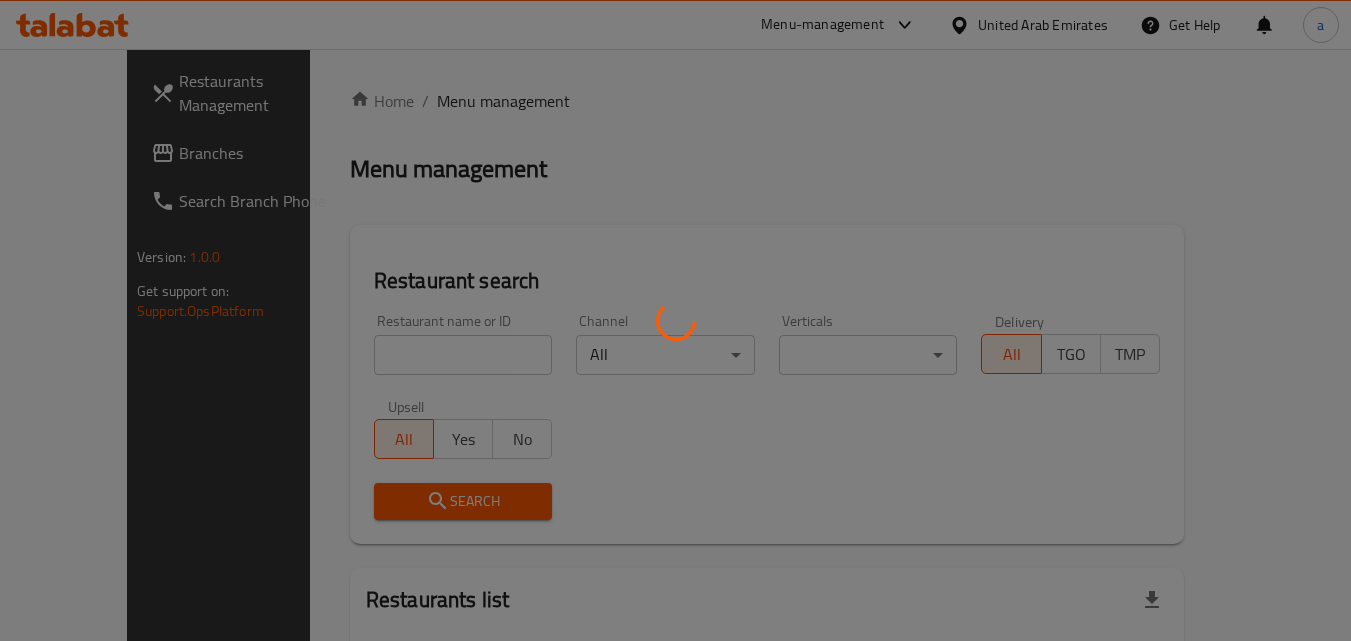 click at bounding box center (675, 320) 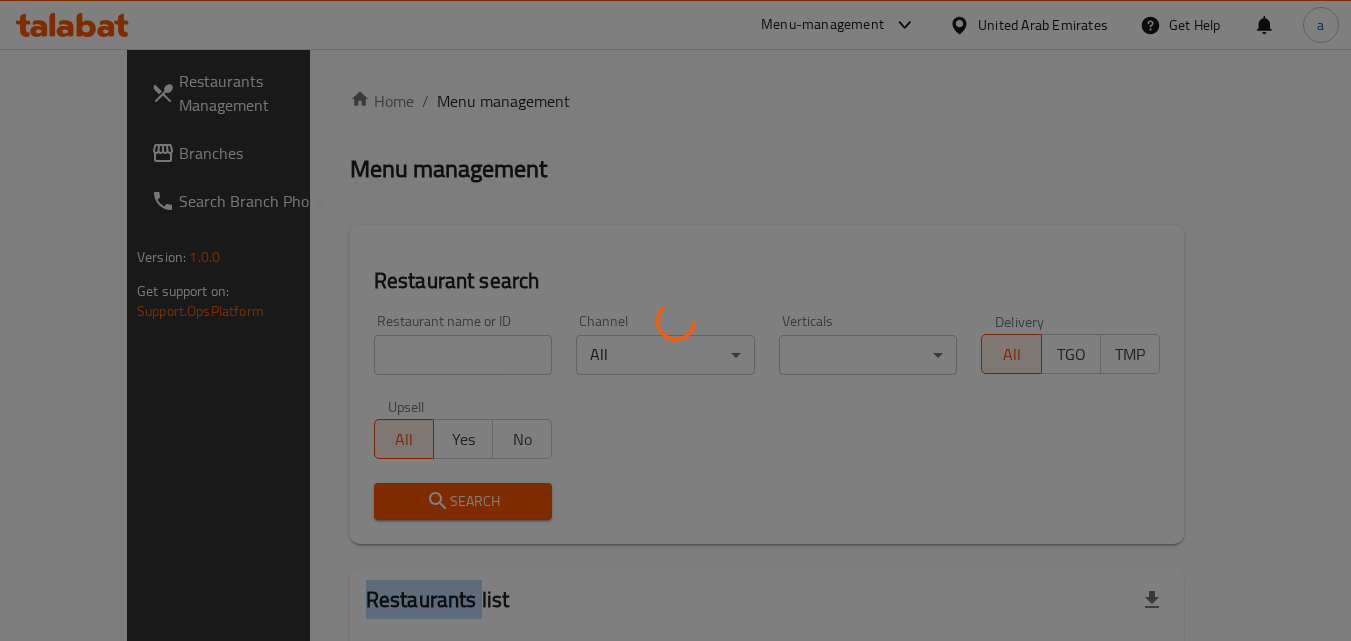 click at bounding box center [675, 320] 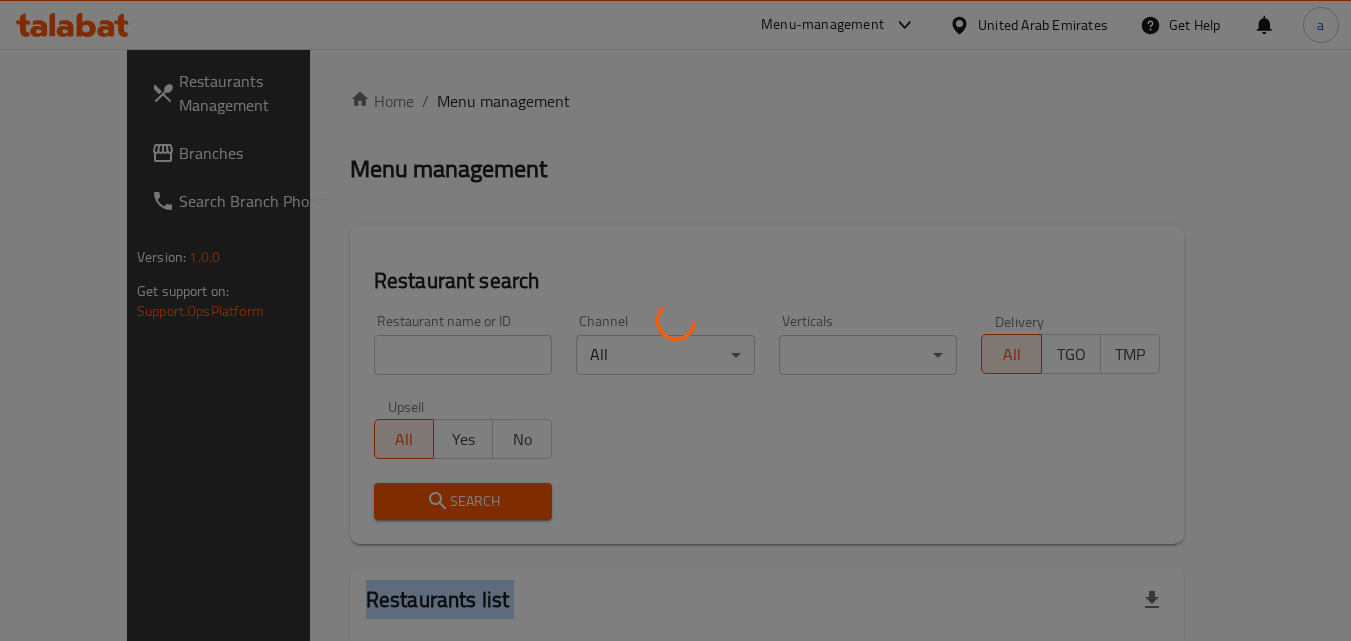 click at bounding box center [675, 320] 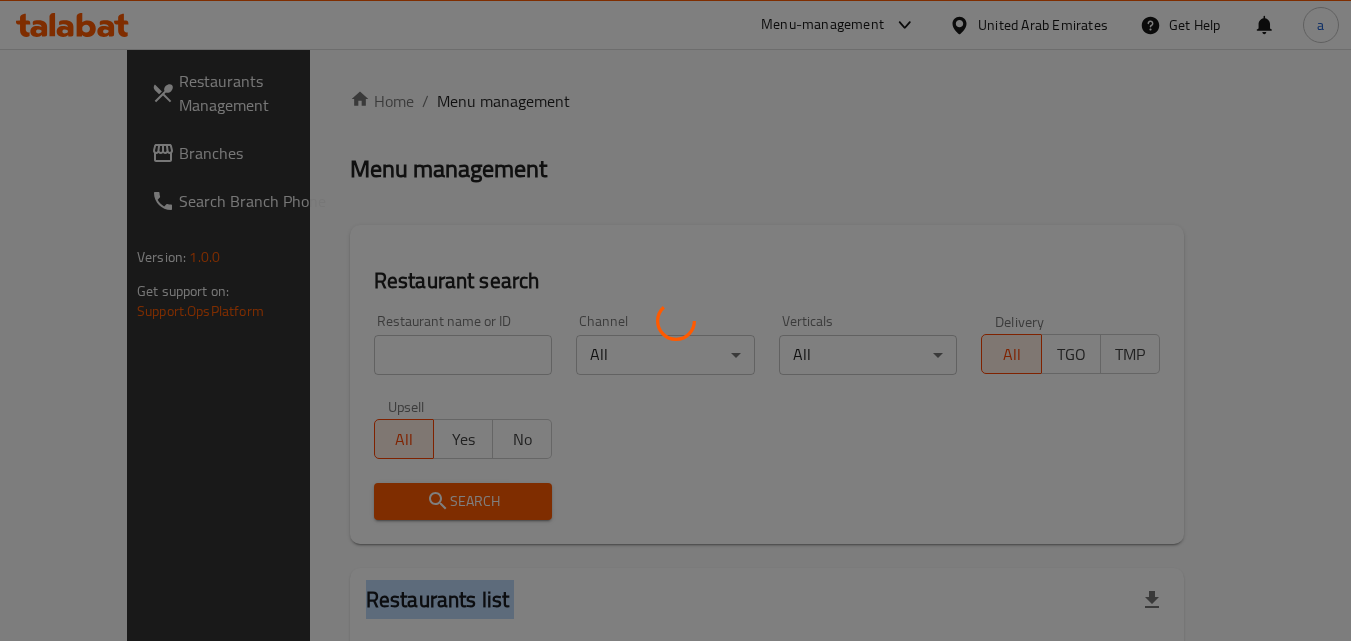 click at bounding box center [675, 320] 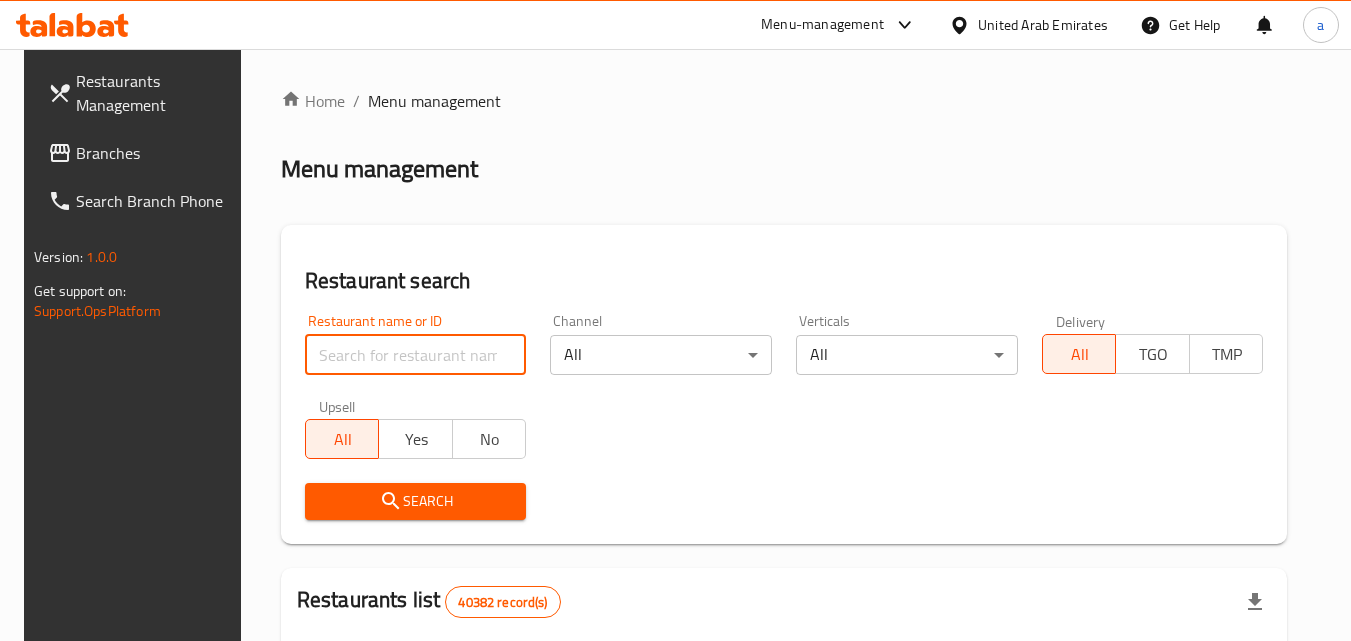 click at bounding box center (416, 355) 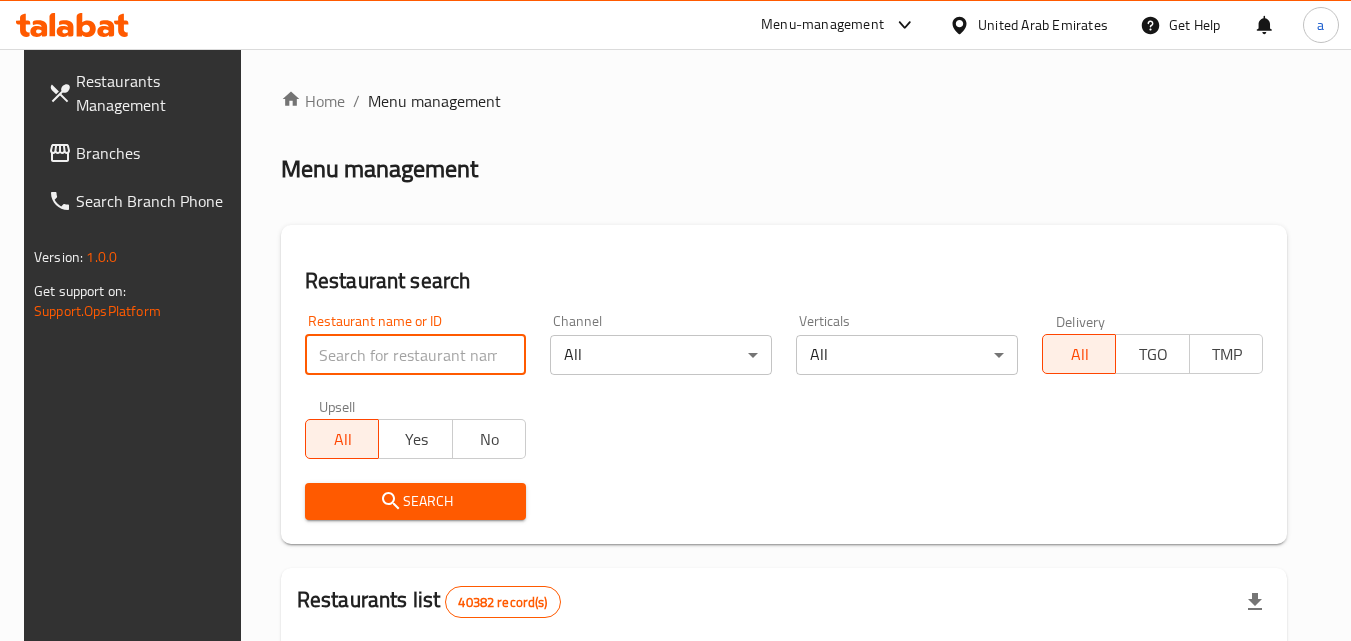 click at bounding box center [416, 355] 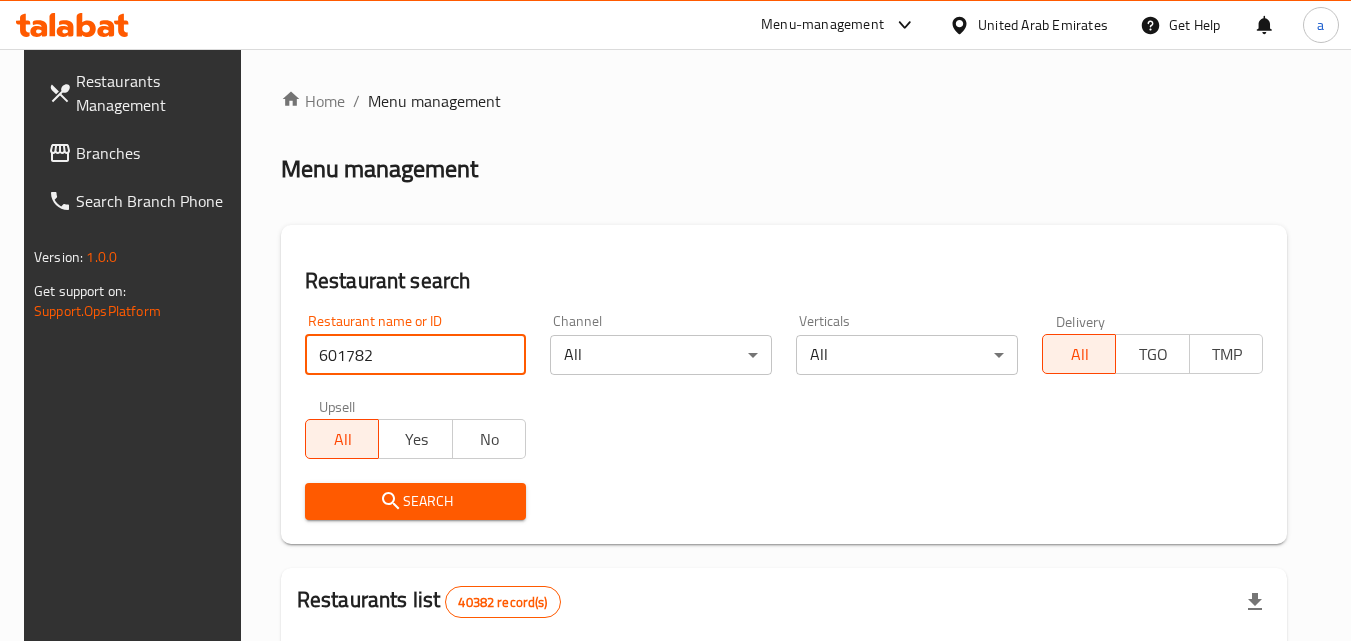 type on "601782" 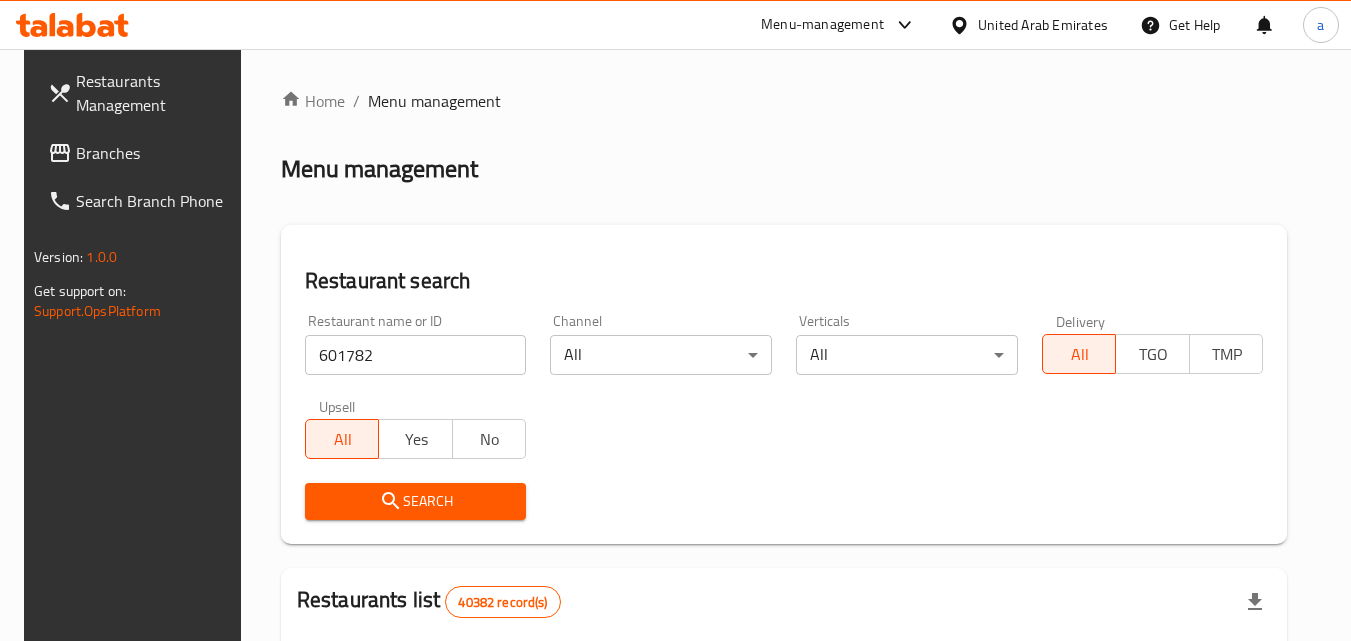 click on "Search" at bounding box center [416, 501] 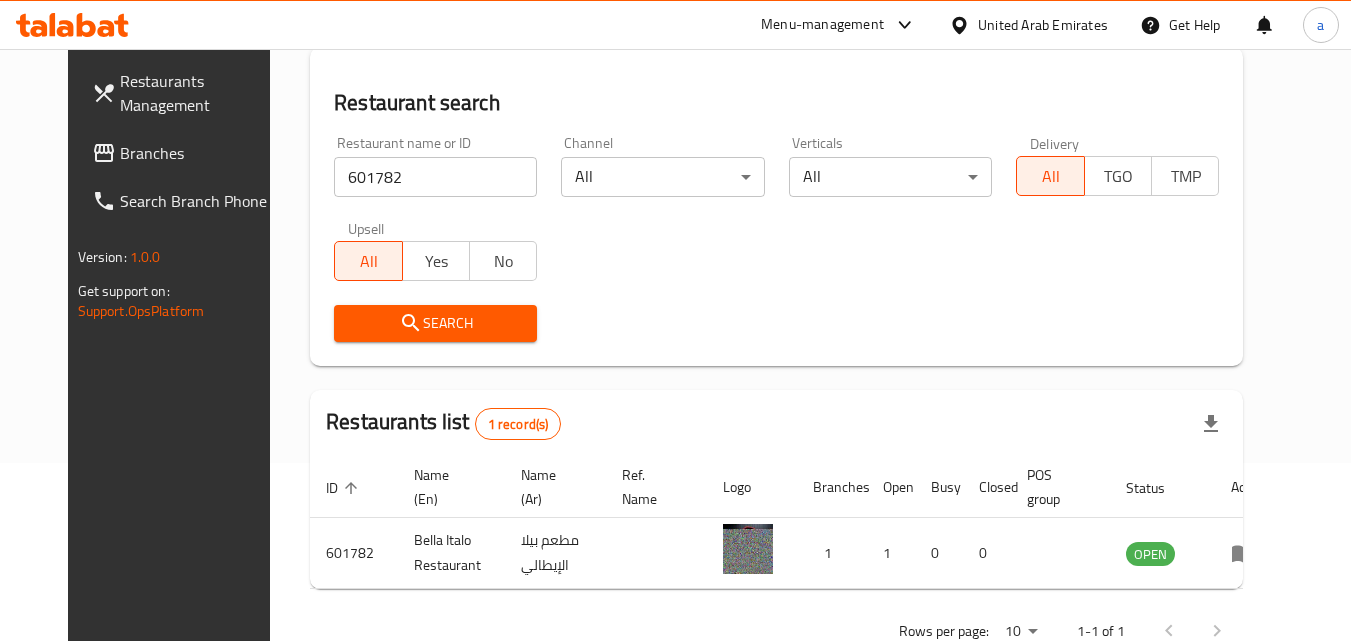 scroll, scrollTop: 0, scrollLeft: 0, axis: both 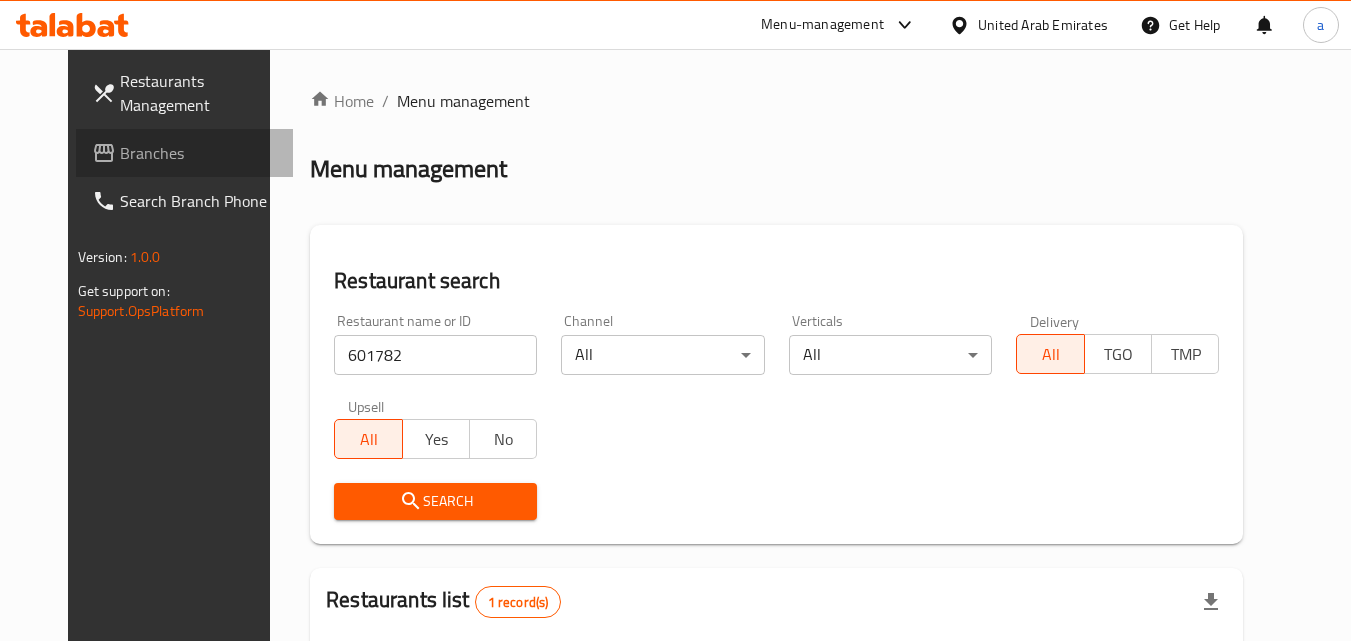 click on "Branches" at bounding box center (199, 153) 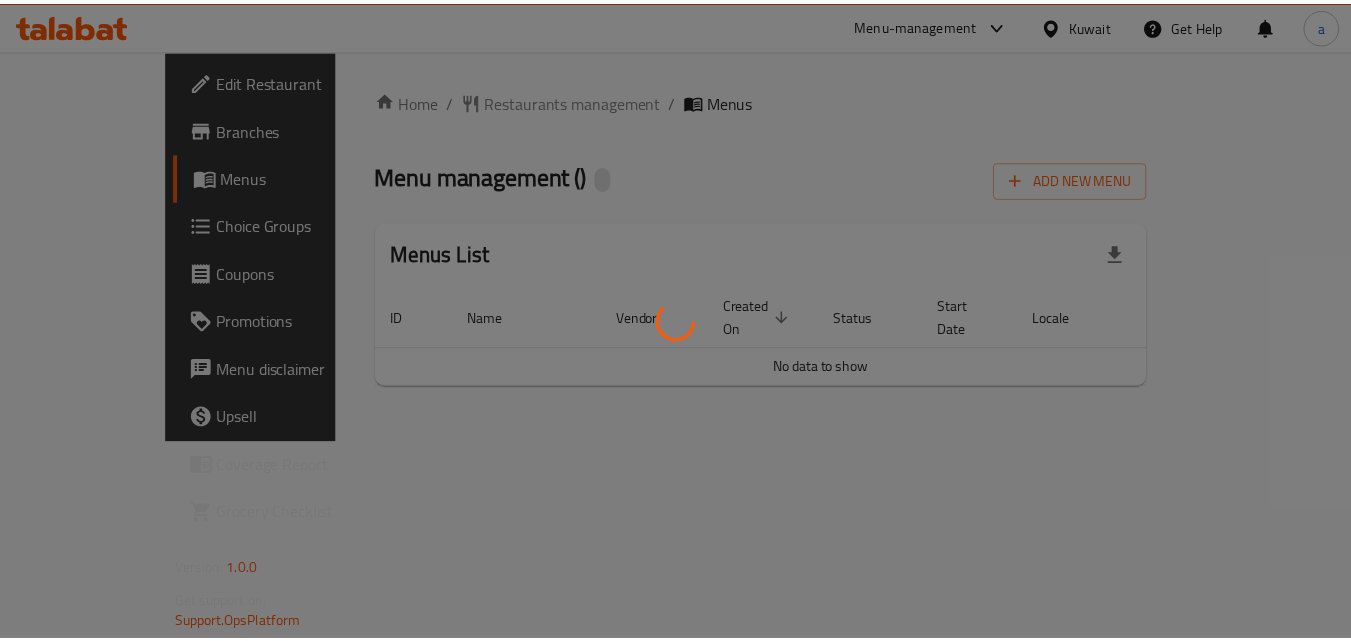 scroll, scrollTop: 0, scrollLeft: 0, axis: both 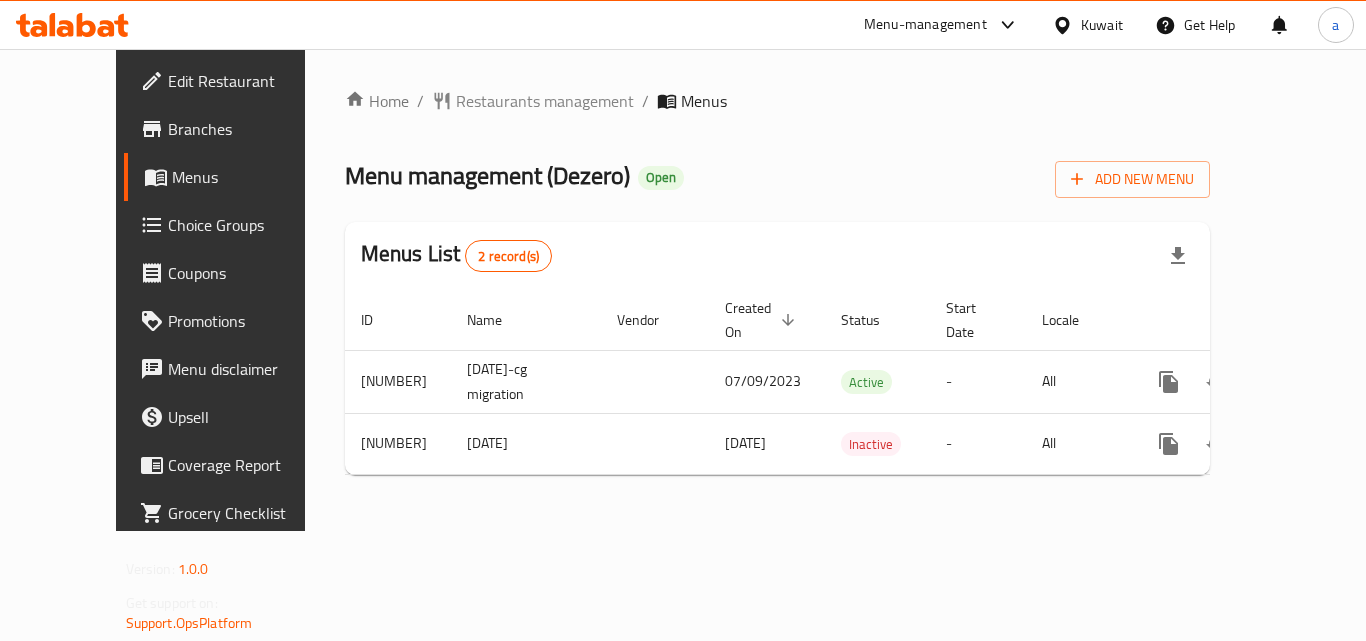 click on "Choice Groups" at bounding box center (234, 225) 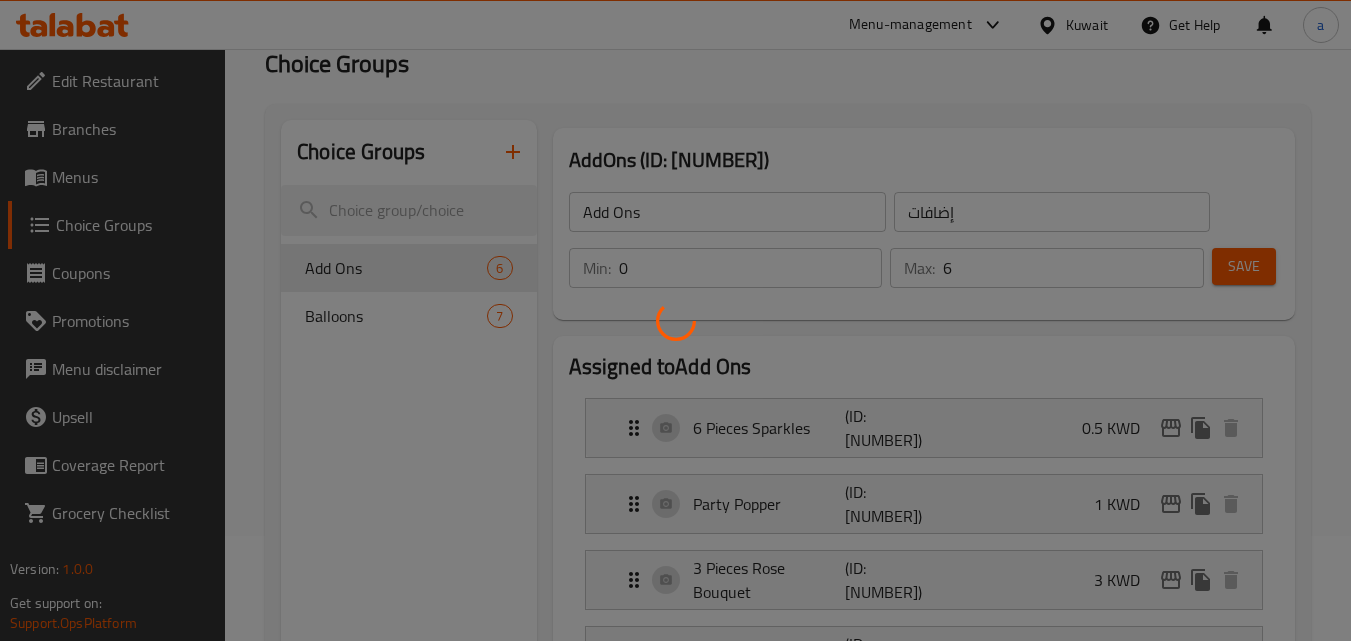 scroll, scrollTop: 100, scrollLeft: 0, axis: vertical 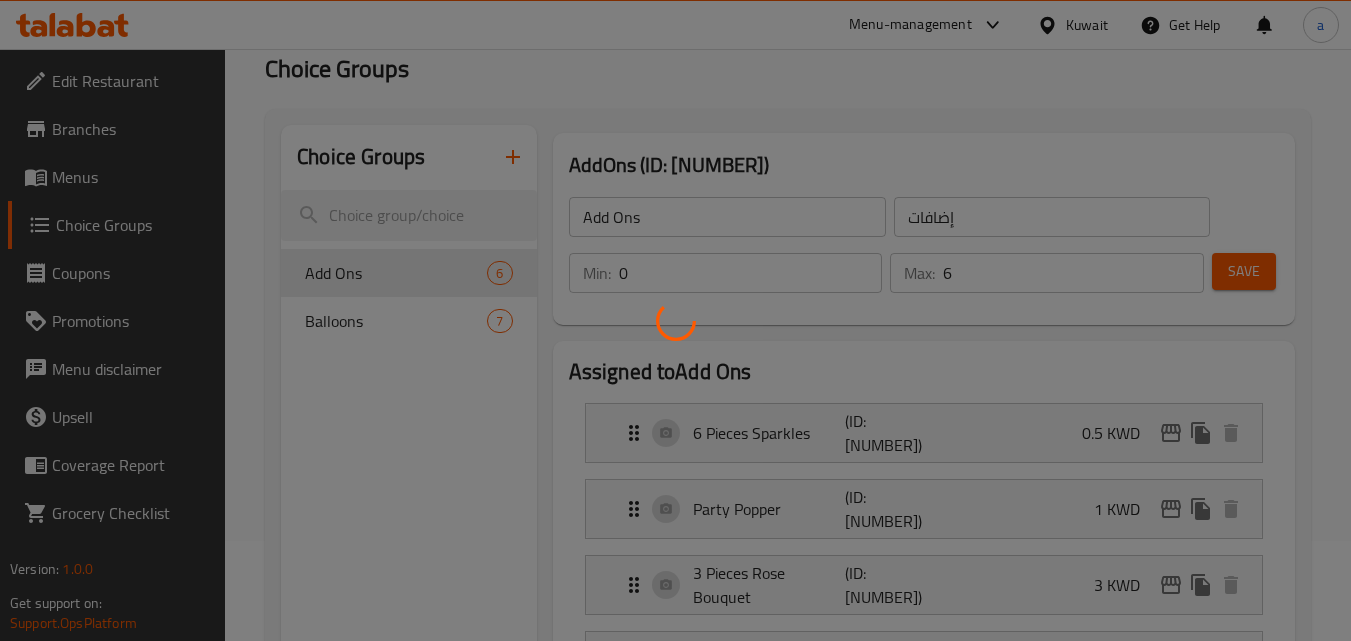 click at bounding box center (675, 320) 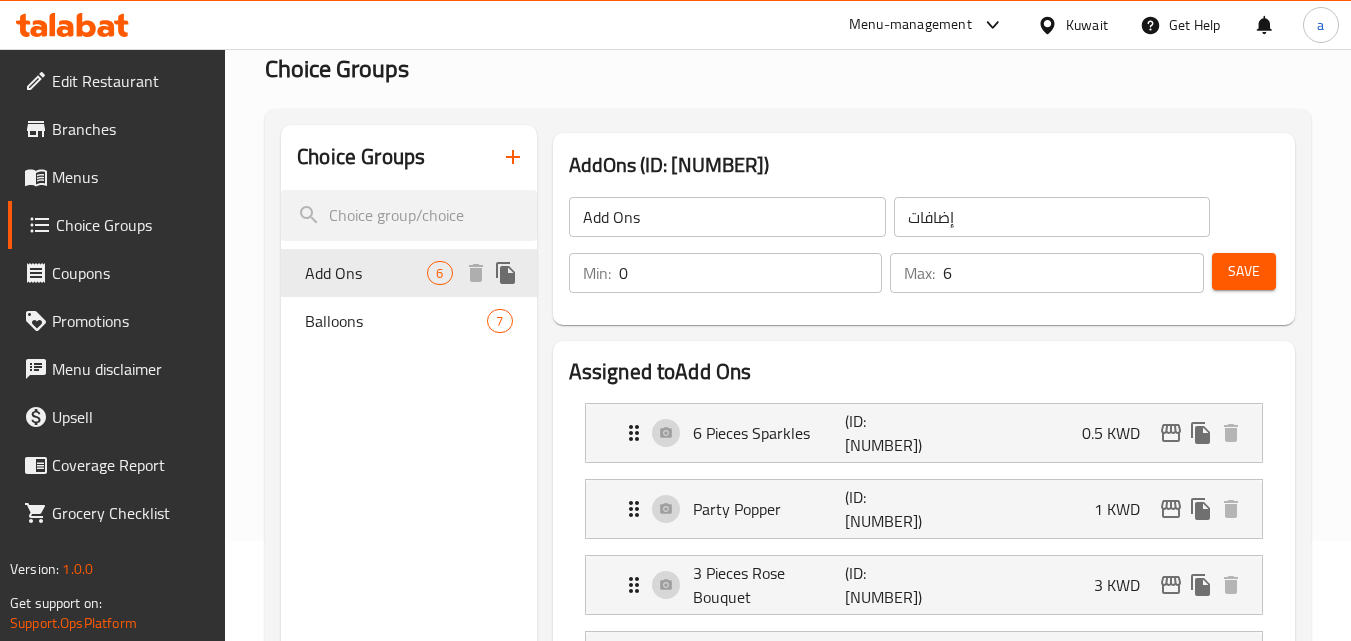 click on "Add Ons" at bounding box center [366, 273] 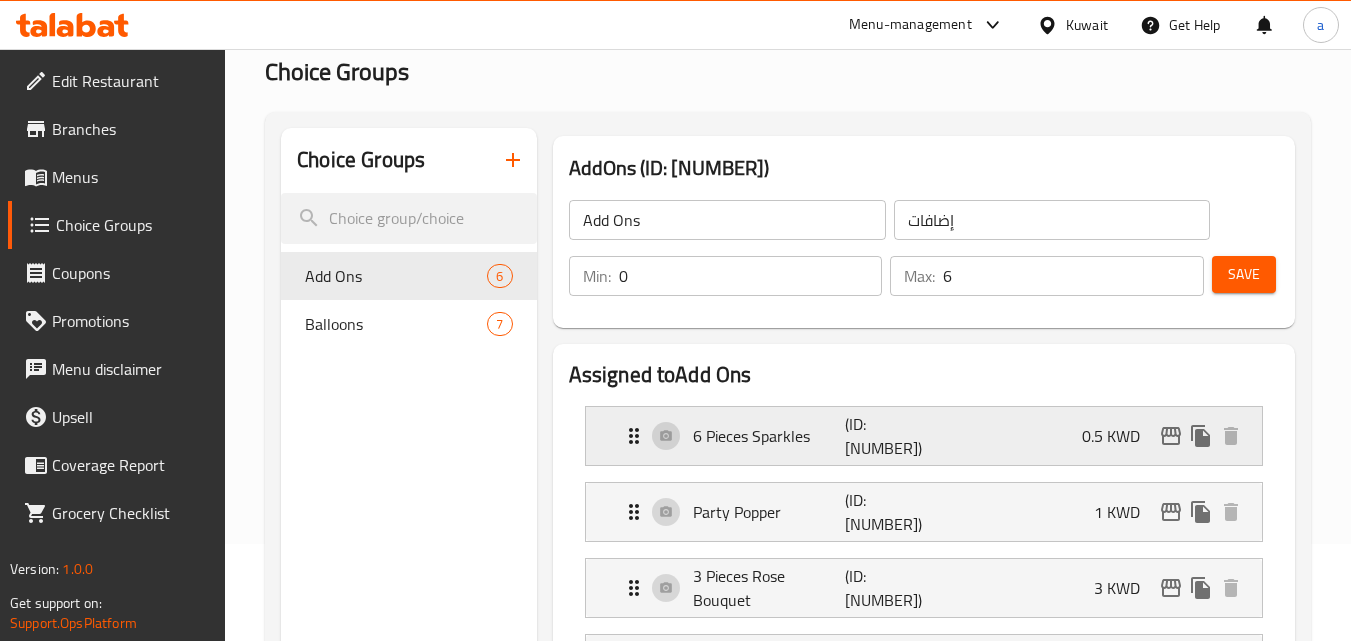 scroll, scrollTop: 0, scrollLeft: 0, axis: both 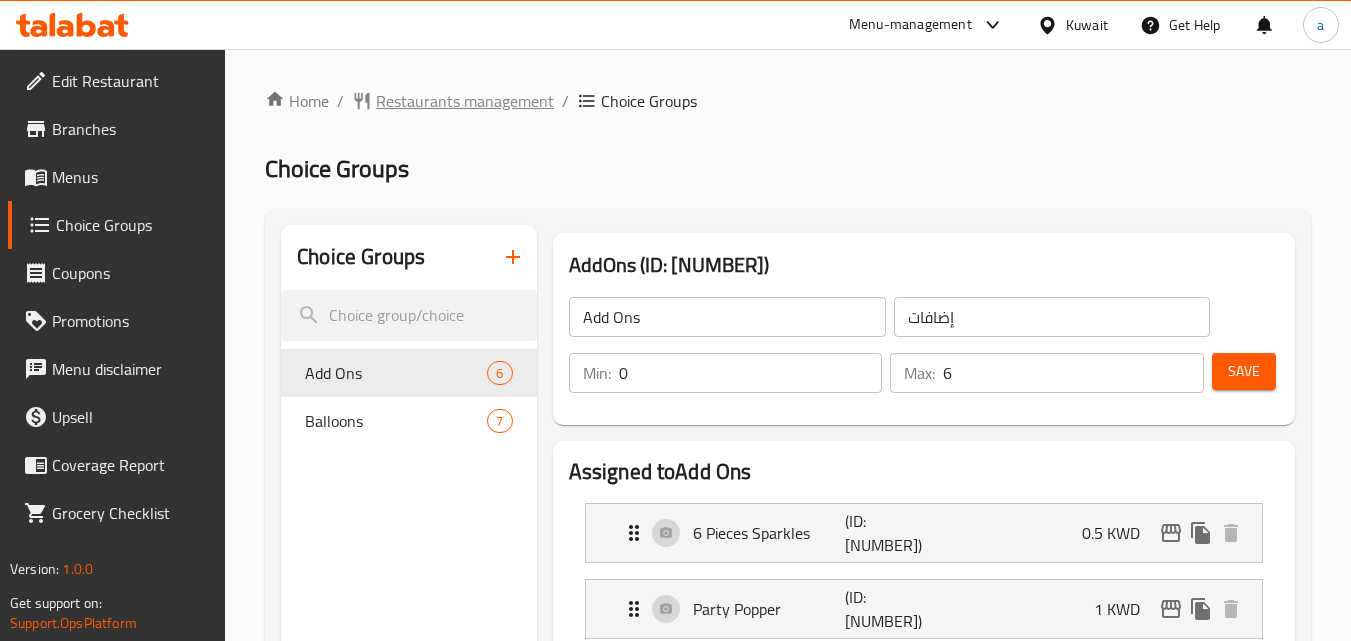 click on "Restaurants management" at bounding box center [465, 101] 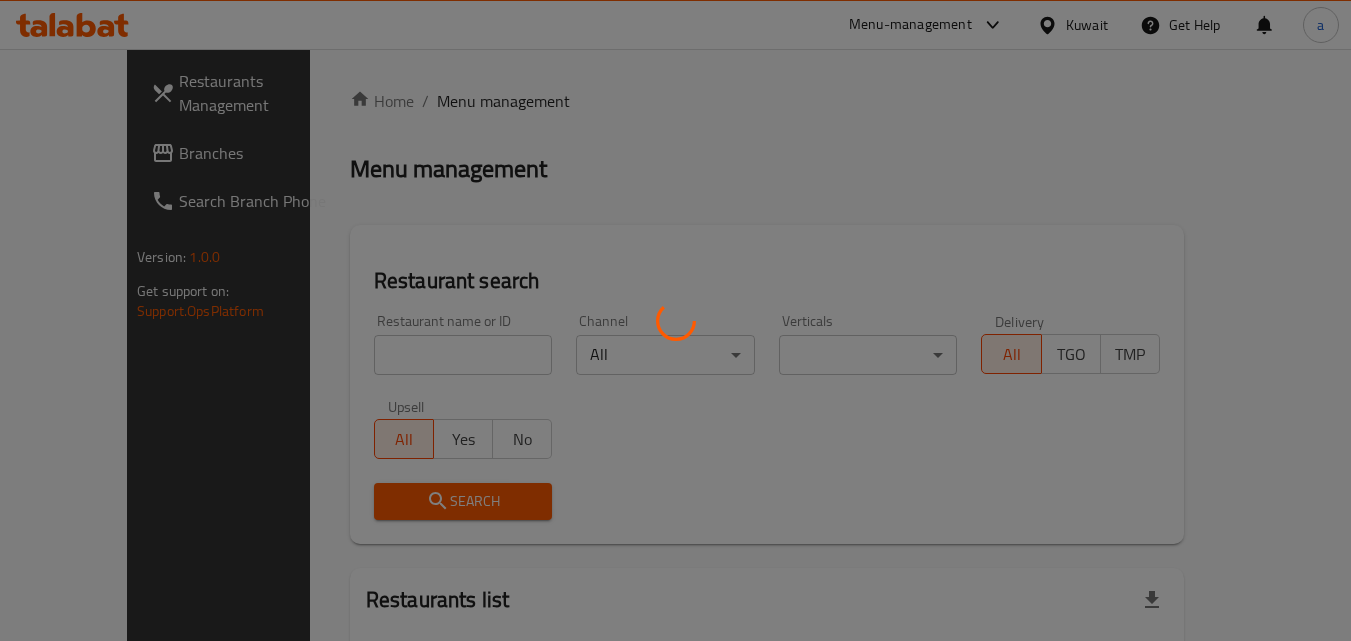 click at bounding box center (675, 320) 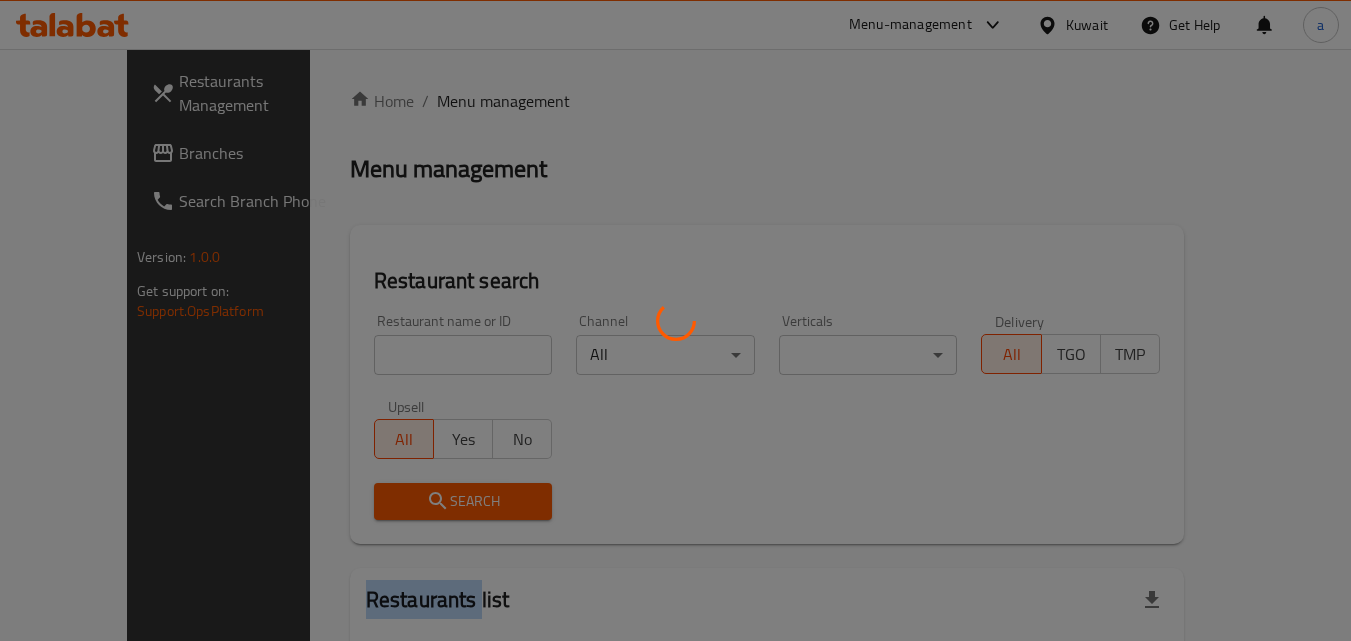 click at bounding box center [675, 320] 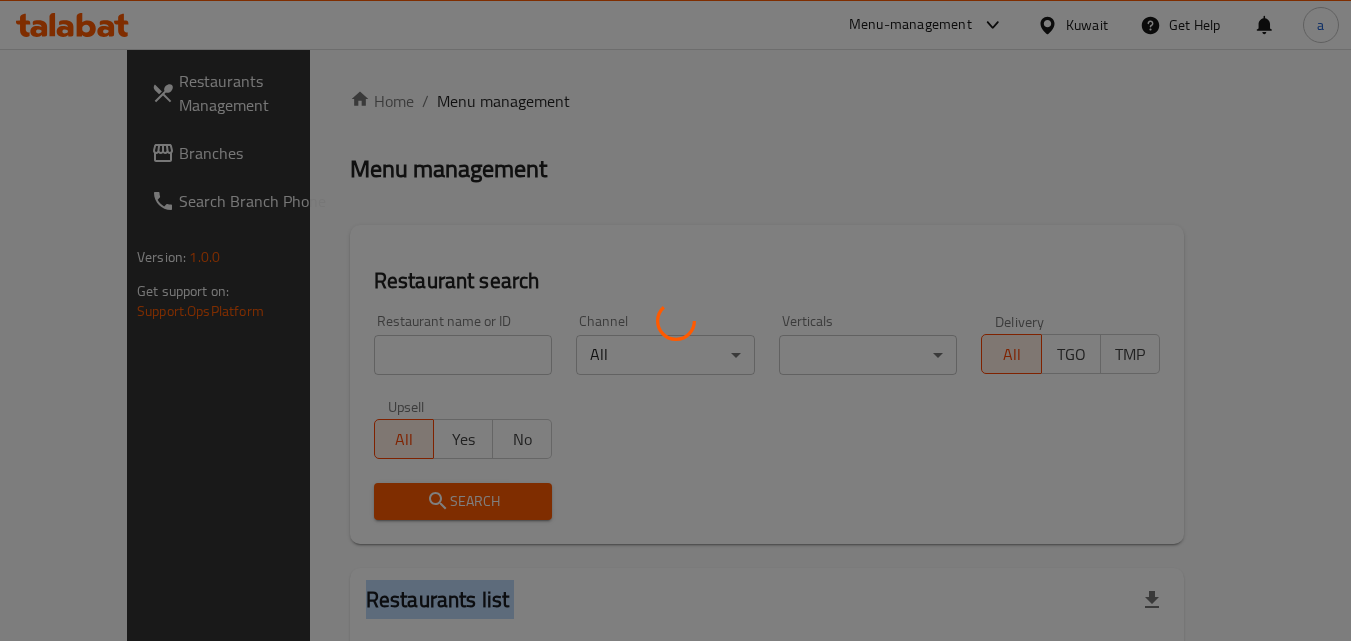 click at bounding box center [675, 320] 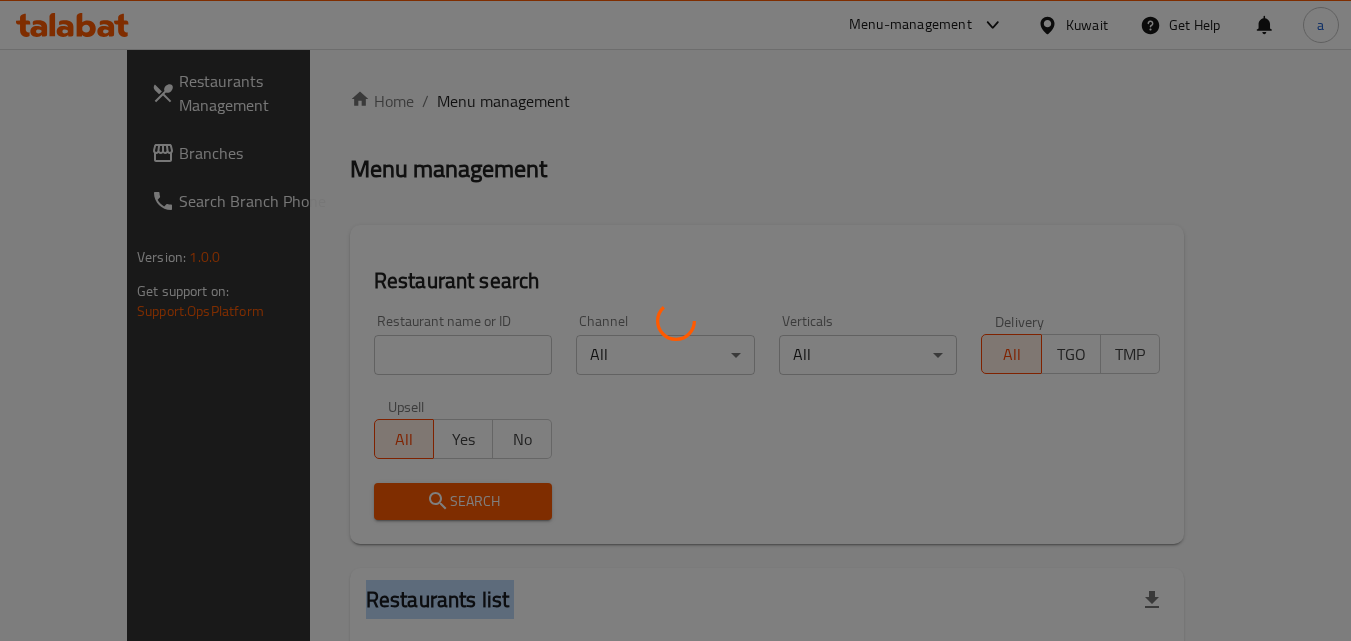 click at bounding box center (675, 320) 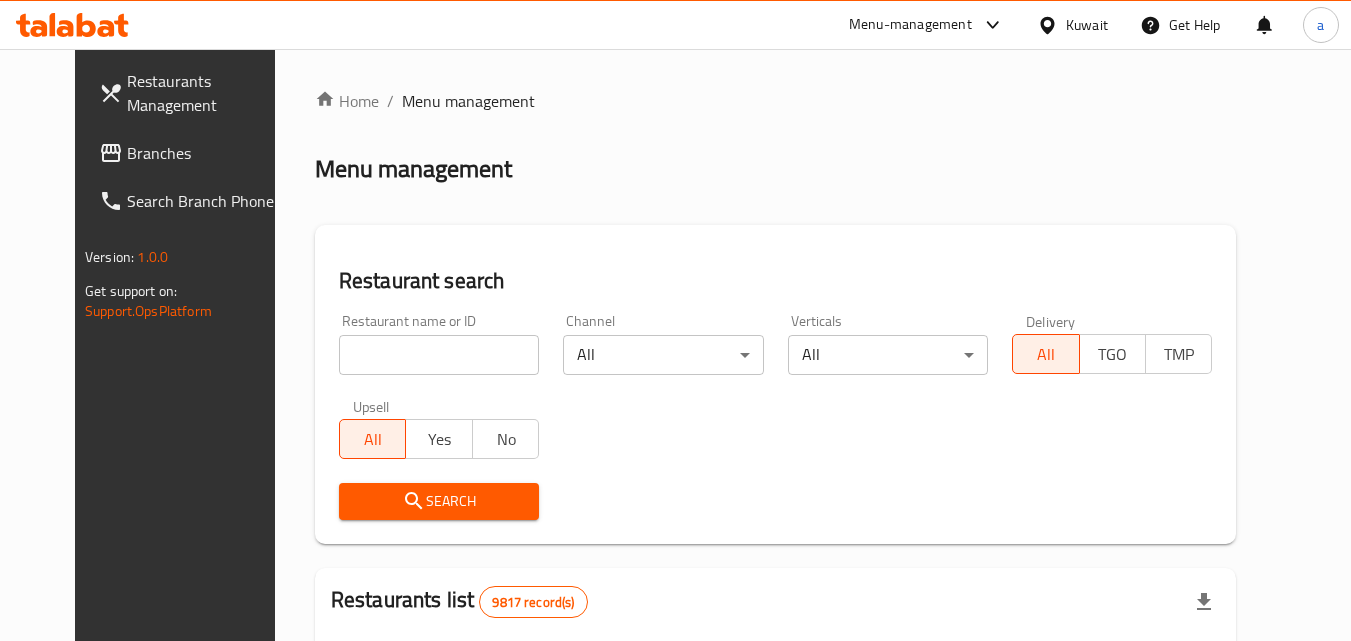 click on "Home / Menu management Menu management Restaurant search Restaurant name or ID Restaurant name or ID Channel All ​ Verticals All ​ Delivery All TGO TMP Upsell All Yes No   Search Restaurants list   9817 record(s) ID sorted ascending Name (En) Name (Ar) Ref. Name Logo Branches Open Busy Closed POS group Status Action 1 Little Caesars  ليتل سيزرز 6 0 0 0 INACTIVE 2 Pizza Hut بيتزا هت 68 0 0 2 KFG HIDDEN 3 old kfg BK-3 old kfg BK-3 77 0 0 0 KFG HIDDEN 4 Hardee's هارديز 58 51 0 0 Americana-Digital OPEN 5 Chicken Tikka دجاج تكا 15 12 0 0 OPEN 6 KFC كنتاكى 69 60 1 0 Americana-Digital OPEN 7 Dairy Queen ديري كوين 0 0 0 0 OPEN 8 Mais Alghanim ميس الغانم 11 11 0 0 OCIMS OPEN 9 Maki ماكي 2 2 0 0 OPEN 10 Rose PATISSERIE روز للمعجنات 1 1 0 0 OPEN Rows per page: 10 1-10 of 9817" at bounding box center (776, 696) 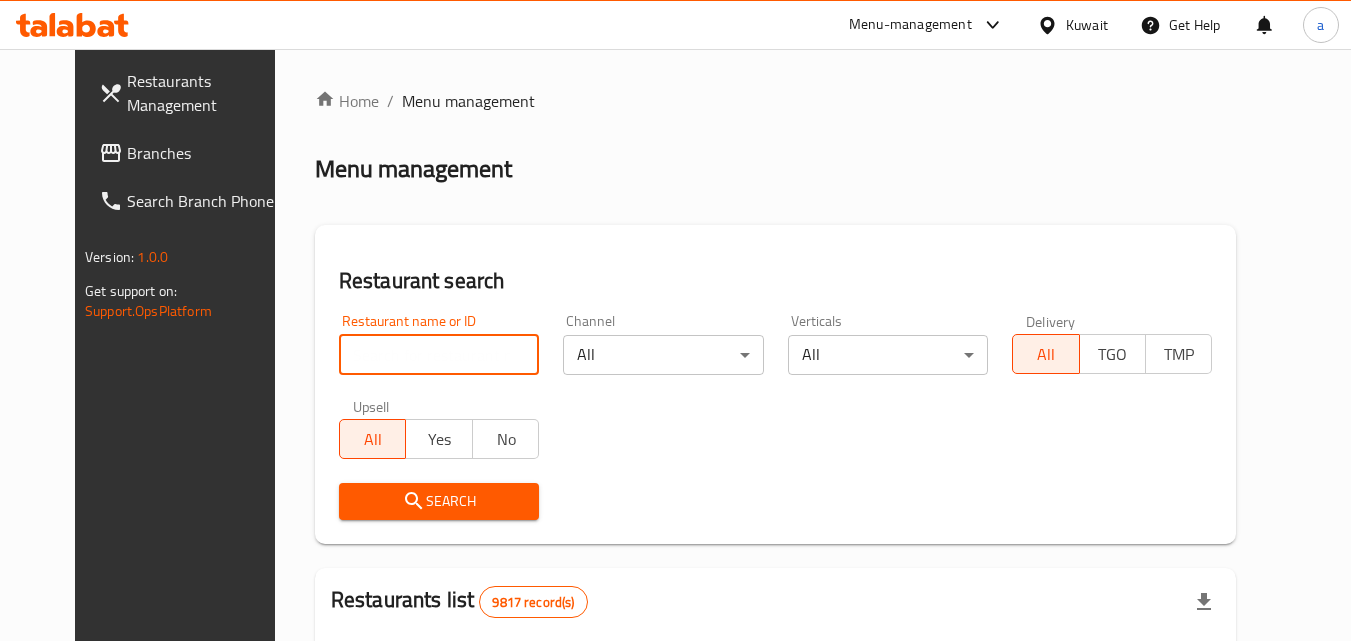 click at bounding box center [439, 355] 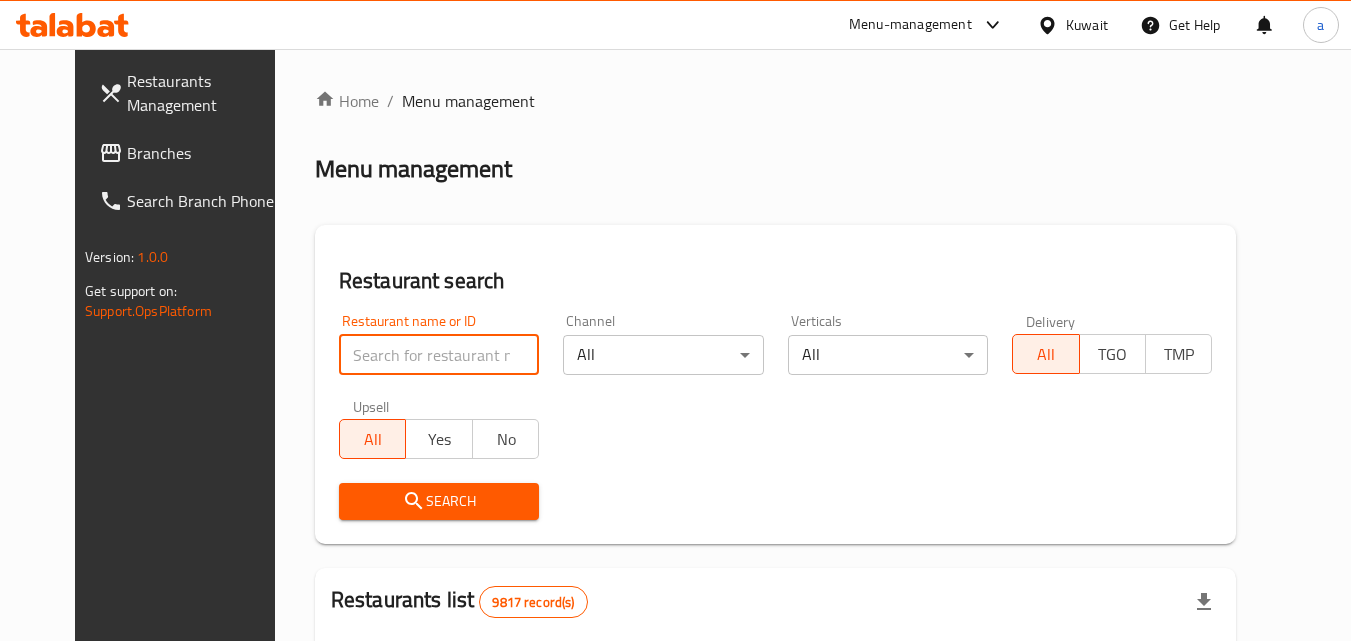 paste on "615203" 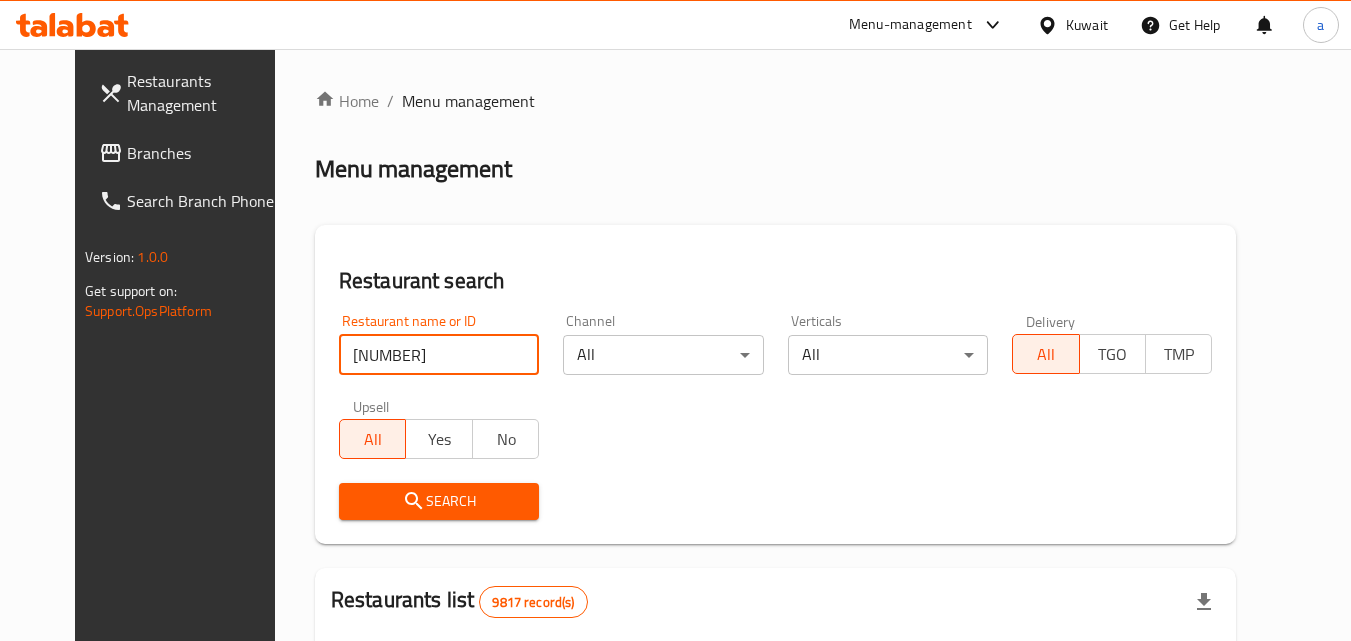 type on "615203" 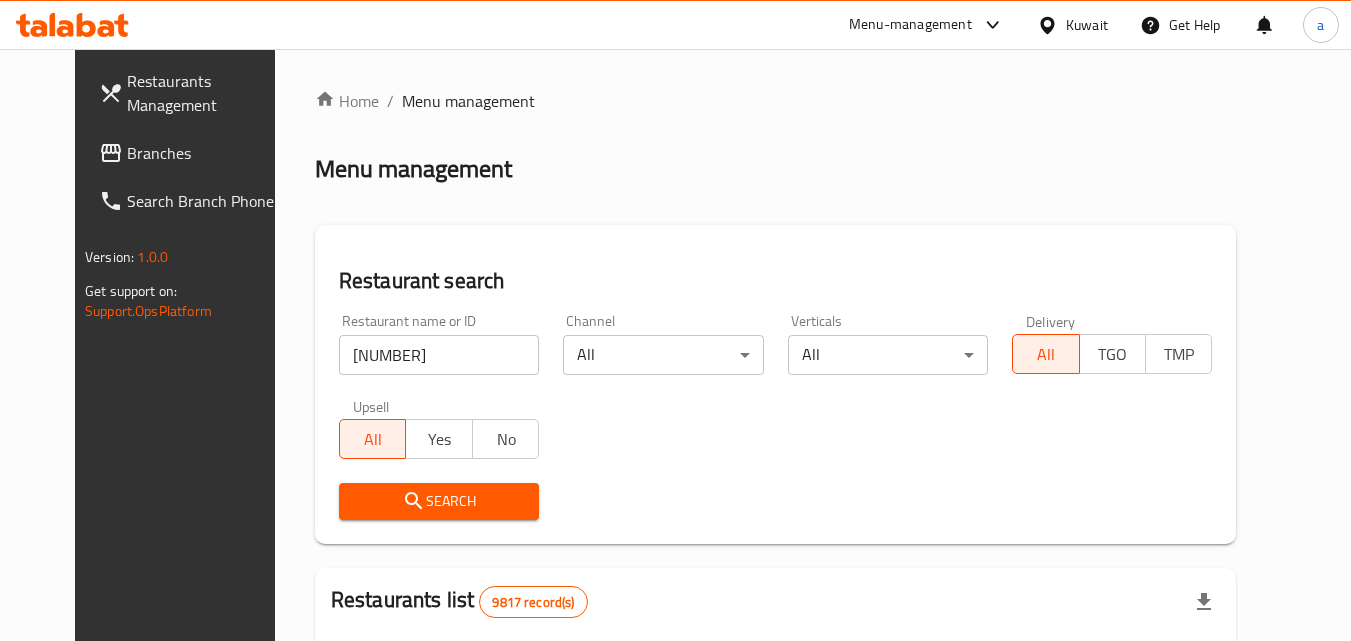 click 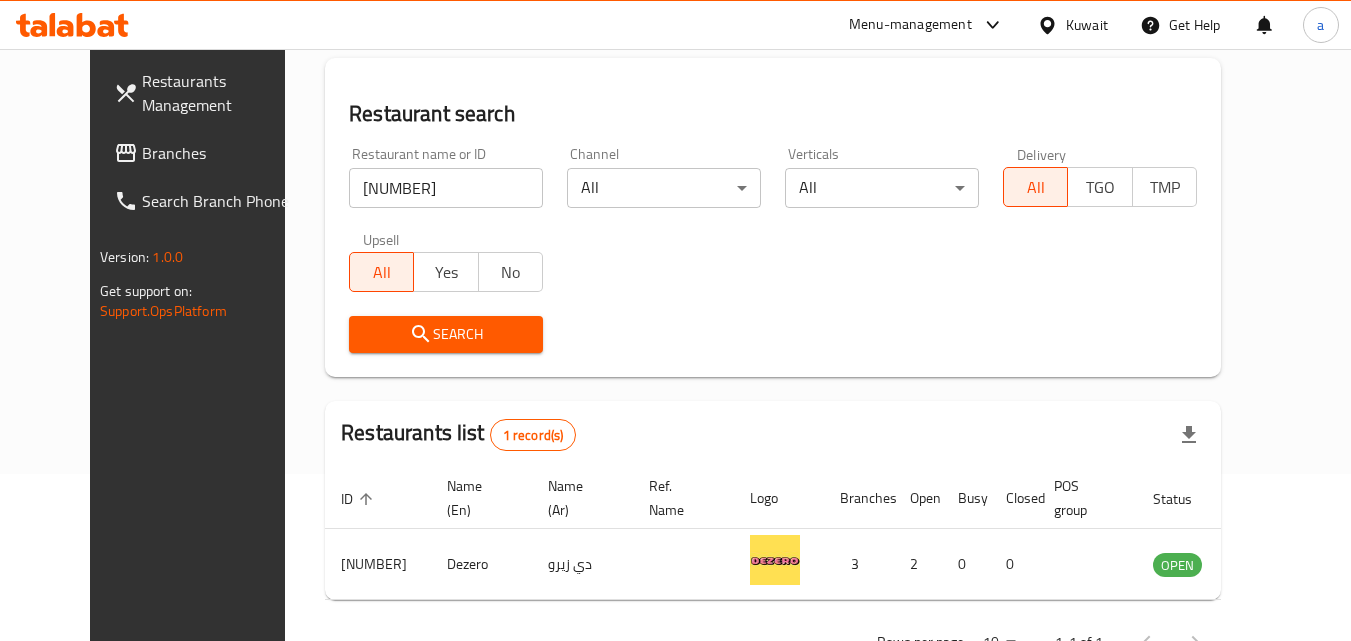 scroll, scrollTop: 0, scrollLeft: 0, axis: both 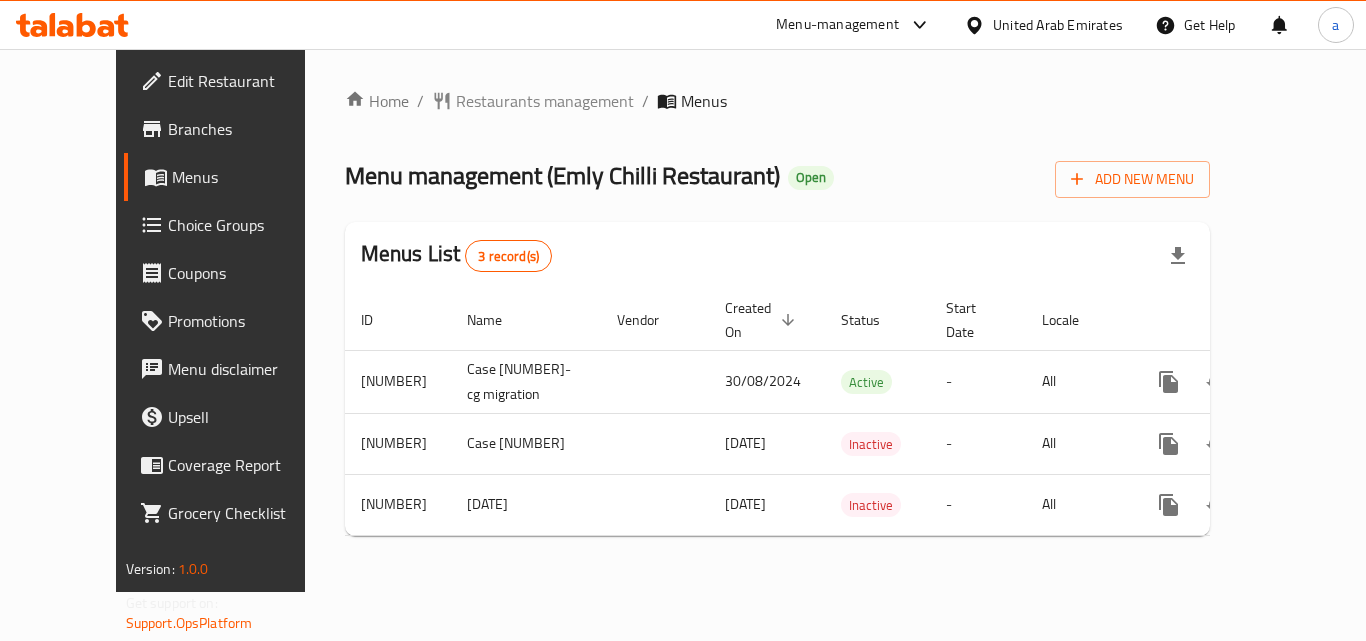 click on "Home / Restaurants management / Menus Menu management ( Emly Chilli Restaurant )  Open Add New Menu Menus List   3 record(s) ID Name Vendor Created On sorted descending Status Start Date Locale Actions 1248341 Case 322772956-cg migration 30/08/2024 Active - All 1244878 Case 322772956 13/08/2024 Inactive - All 775261 11.8.2022 11/08/2022 Inactive - All" at bounding box center (778, 320) 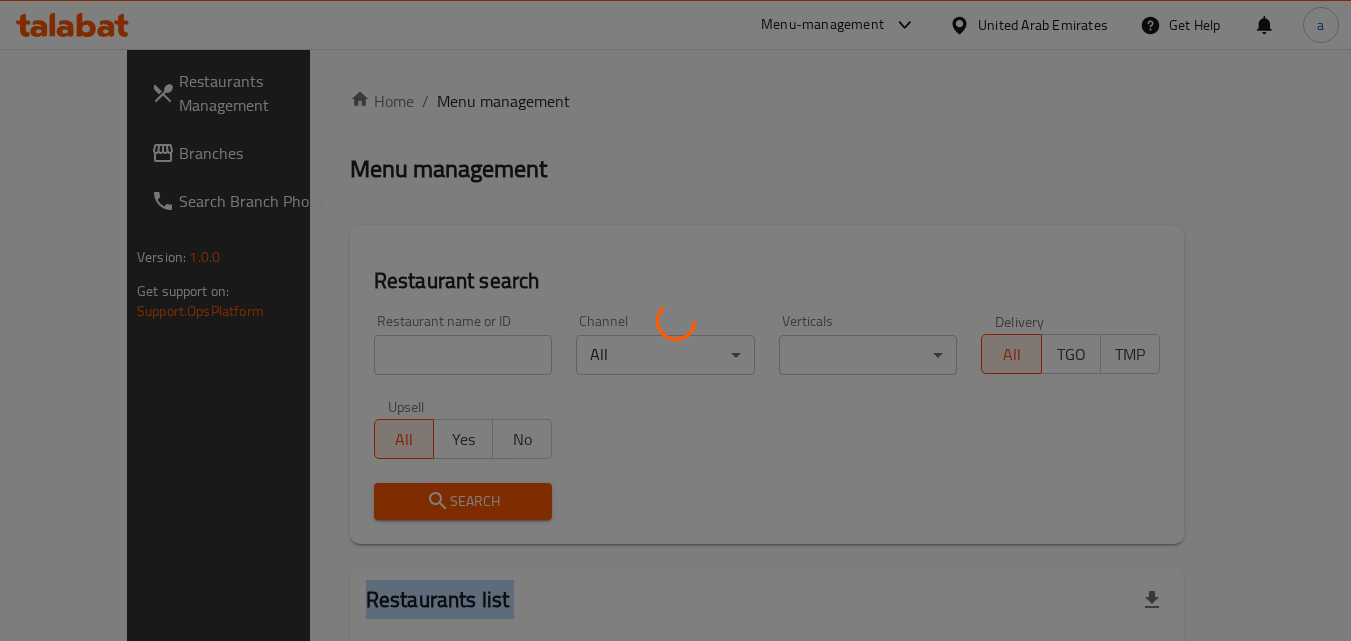 click at bounding box center [675, 320] 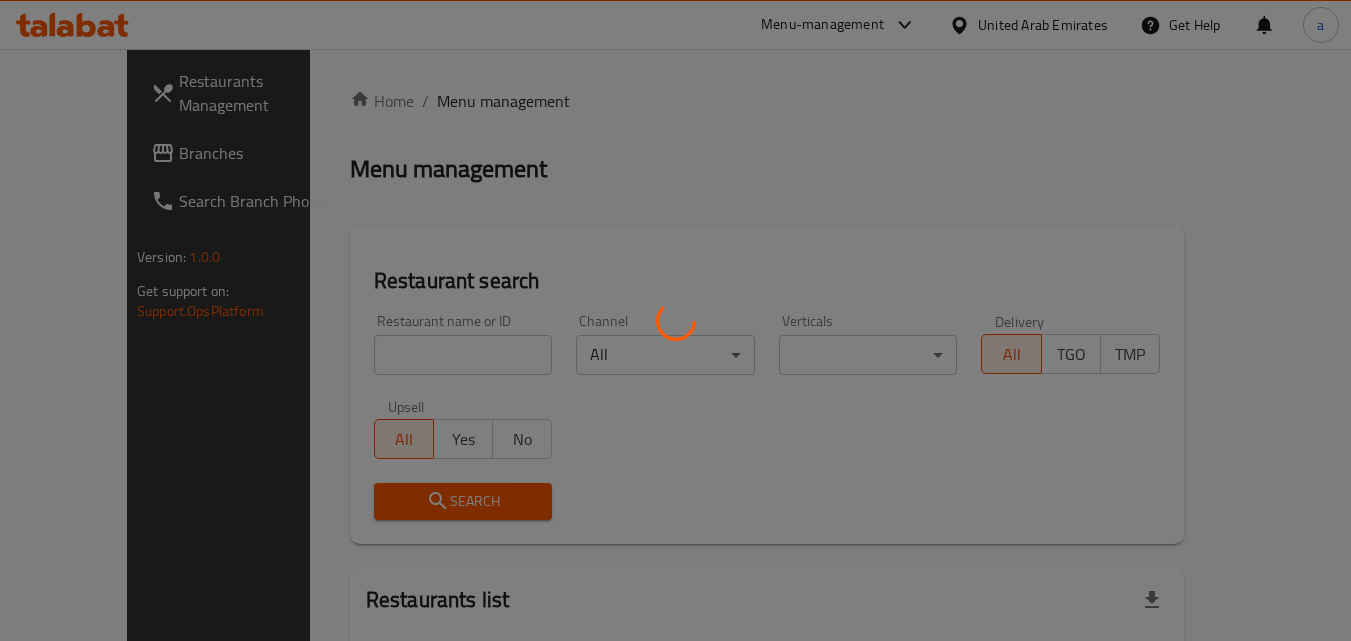 click at bounding box center [675, 320] 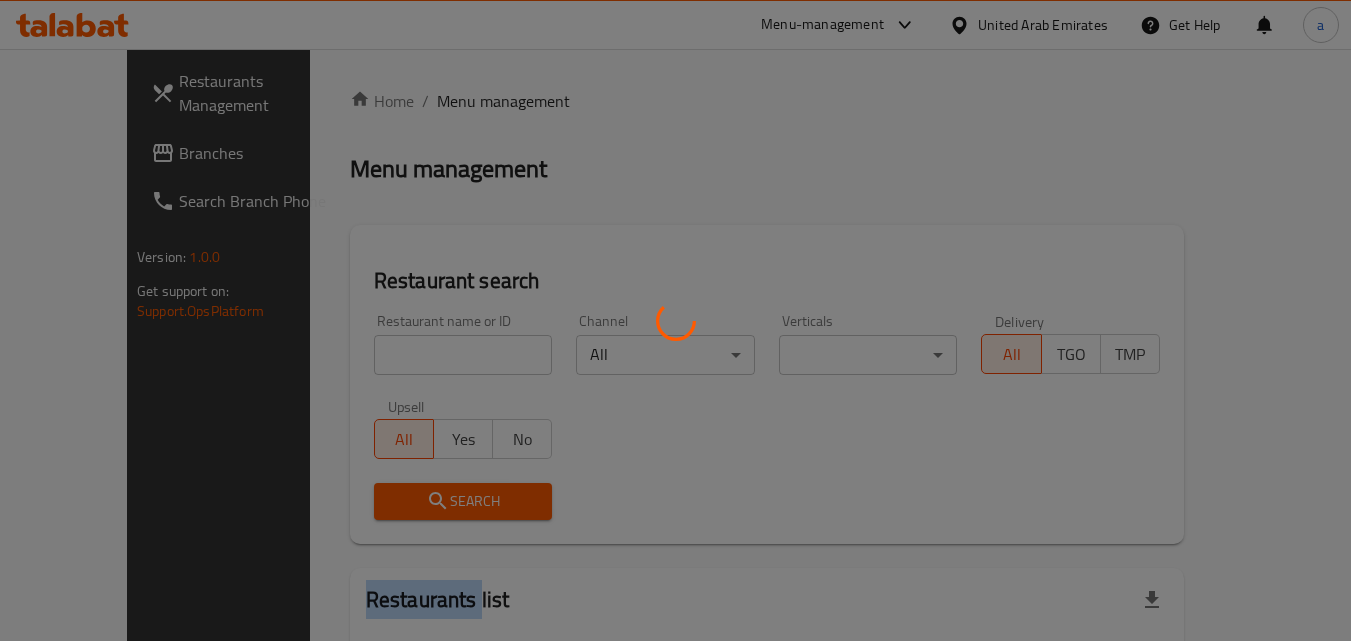 click at bounding box center (675, 320) 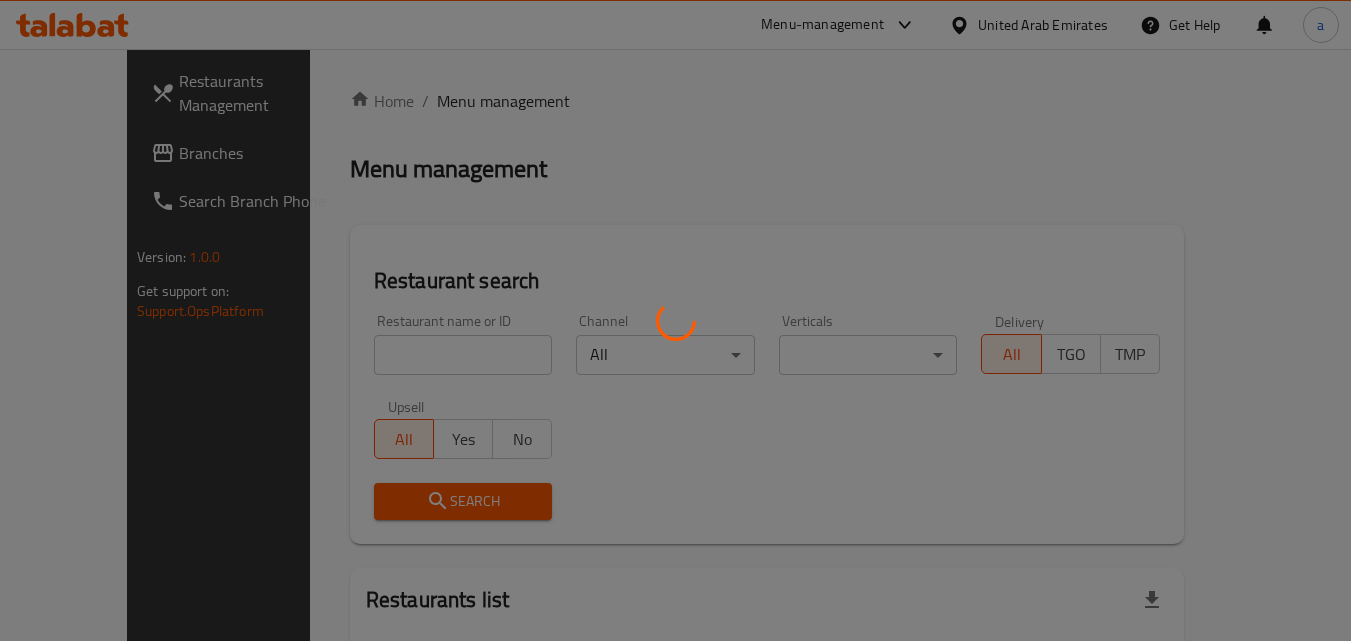 click at bounding box center [675, 320] 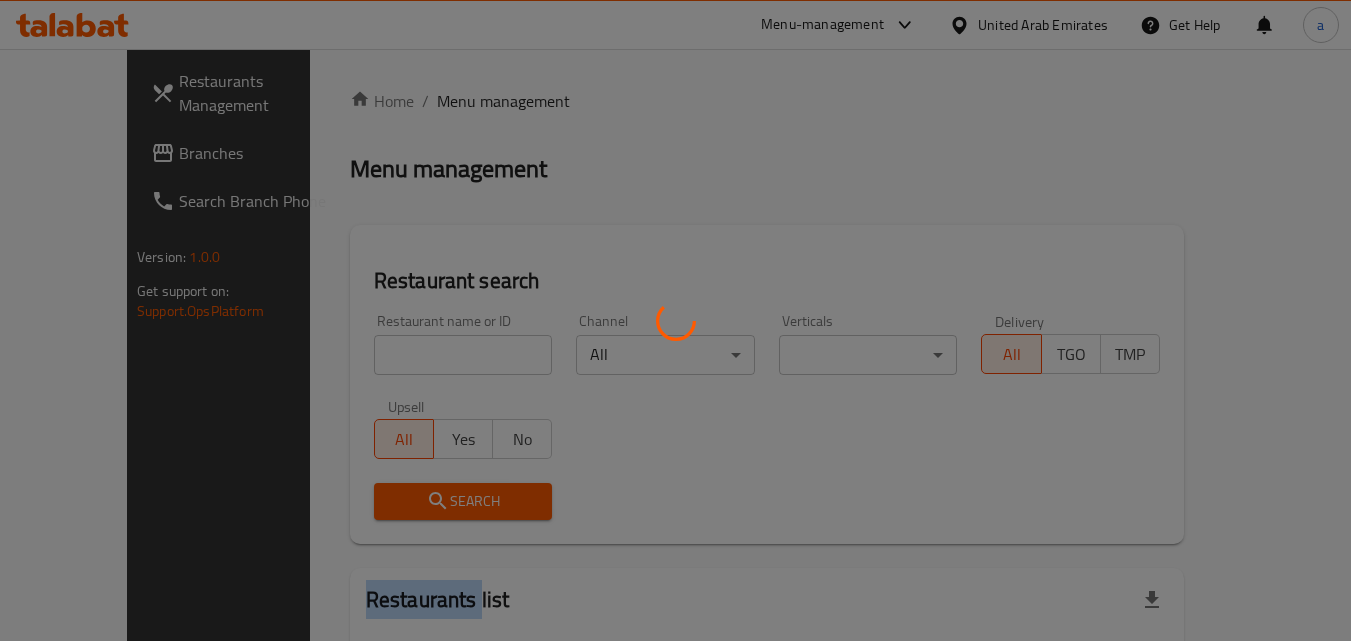 click at bounding box center [675, 320] 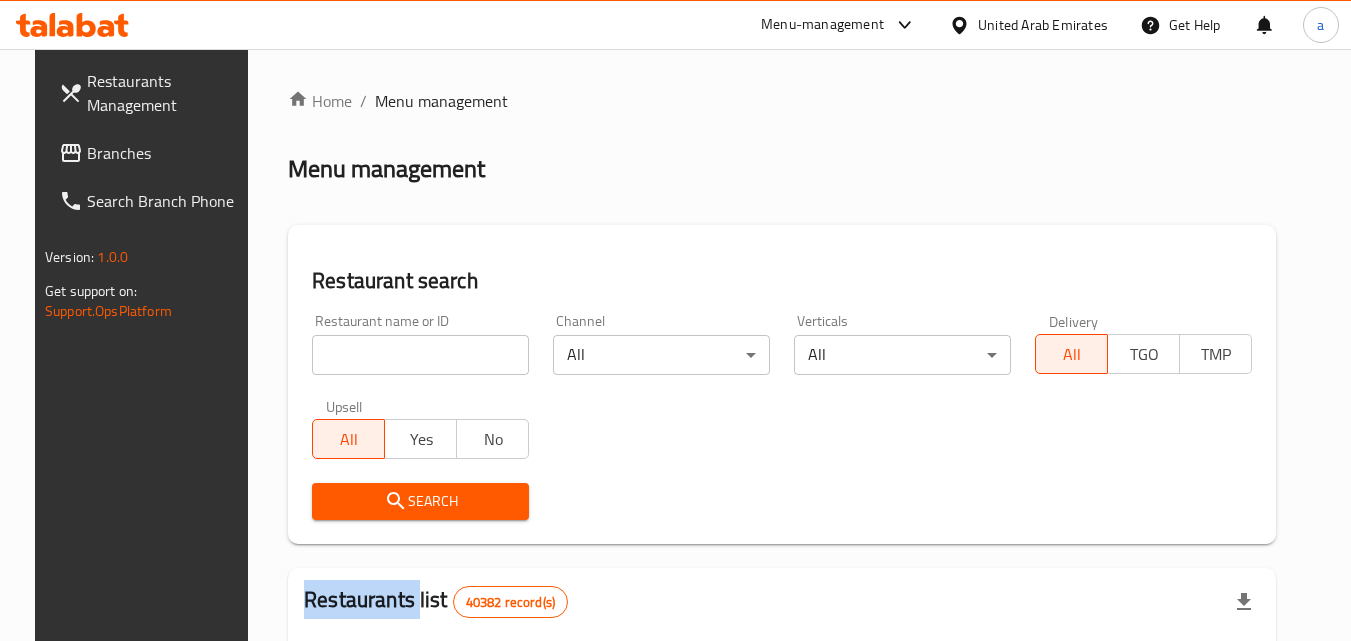 click at bounding box center (675, 320) 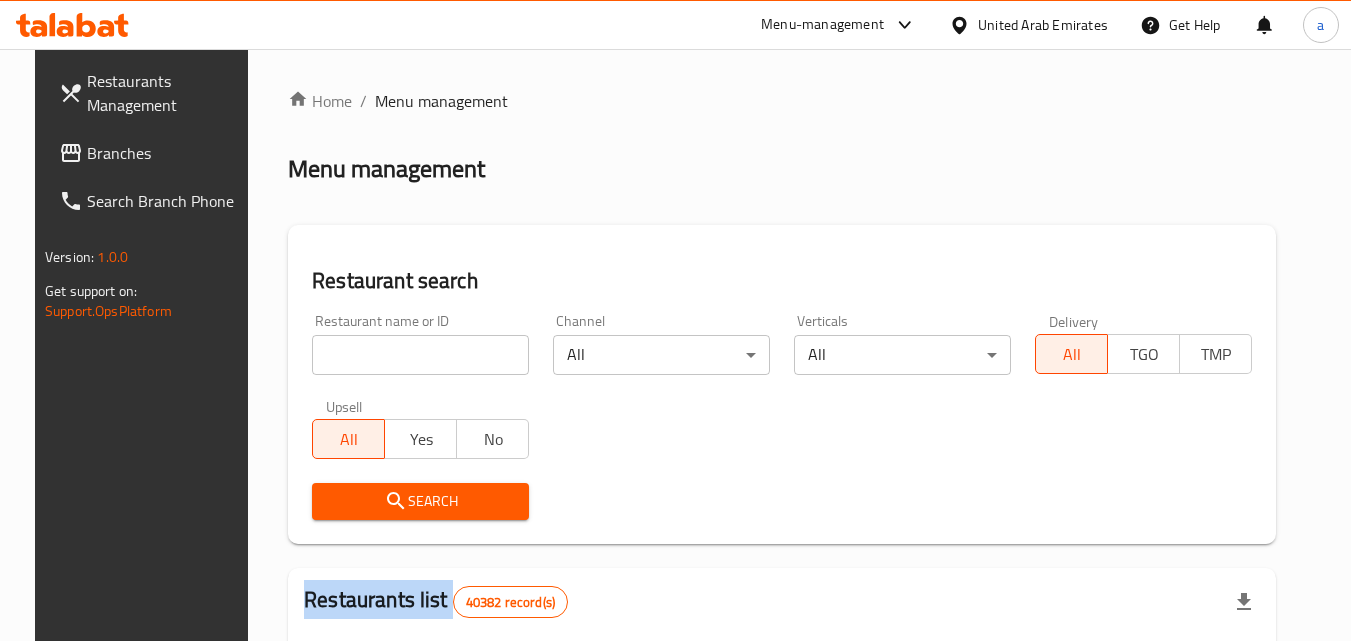 click at bounding box center (675, 320) 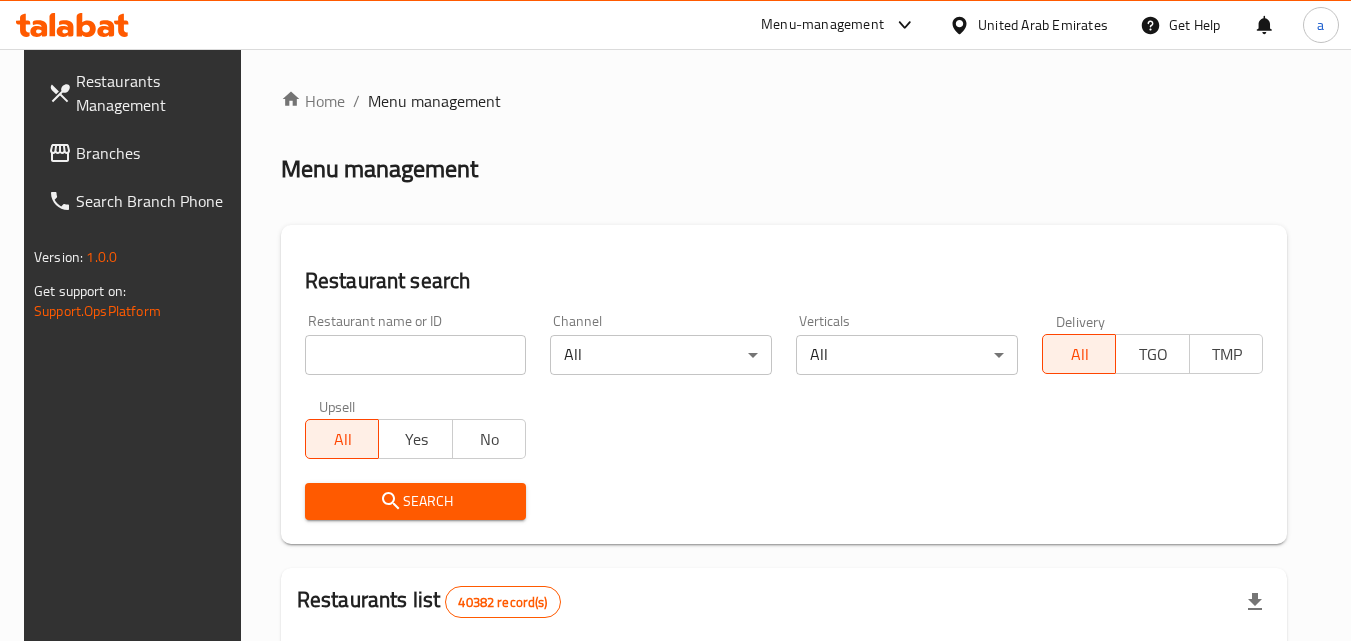 click at bounding box center (416, 355) 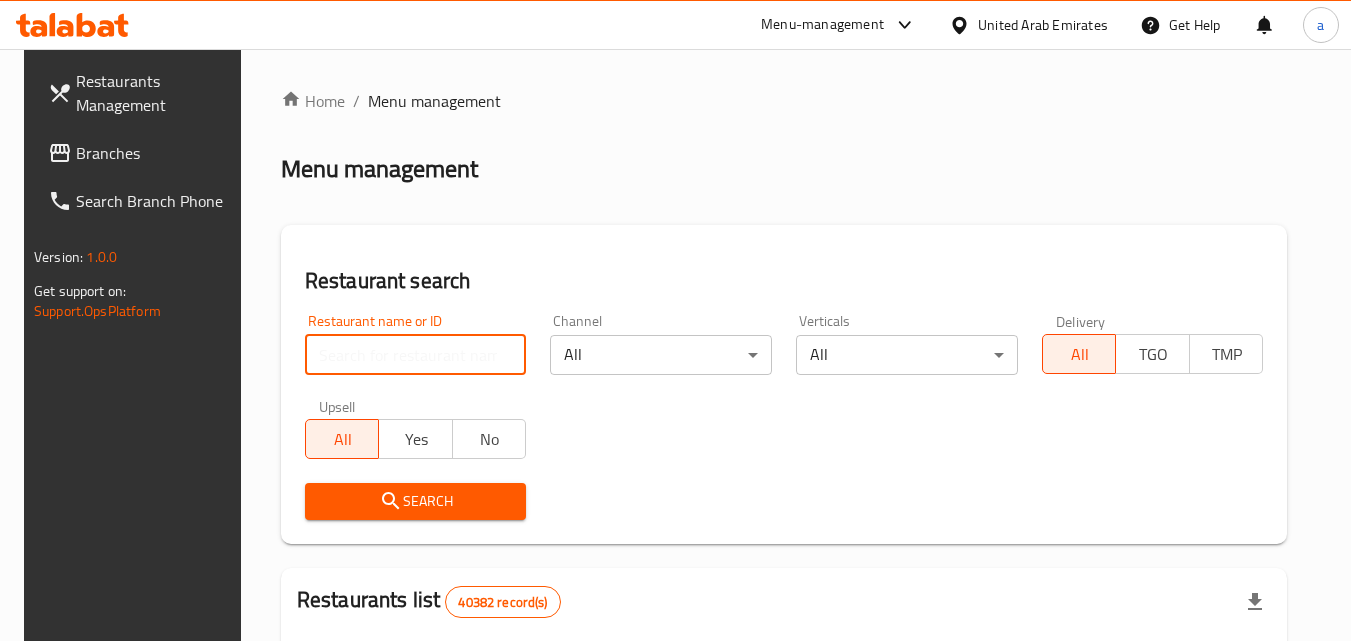 paste on "8355" 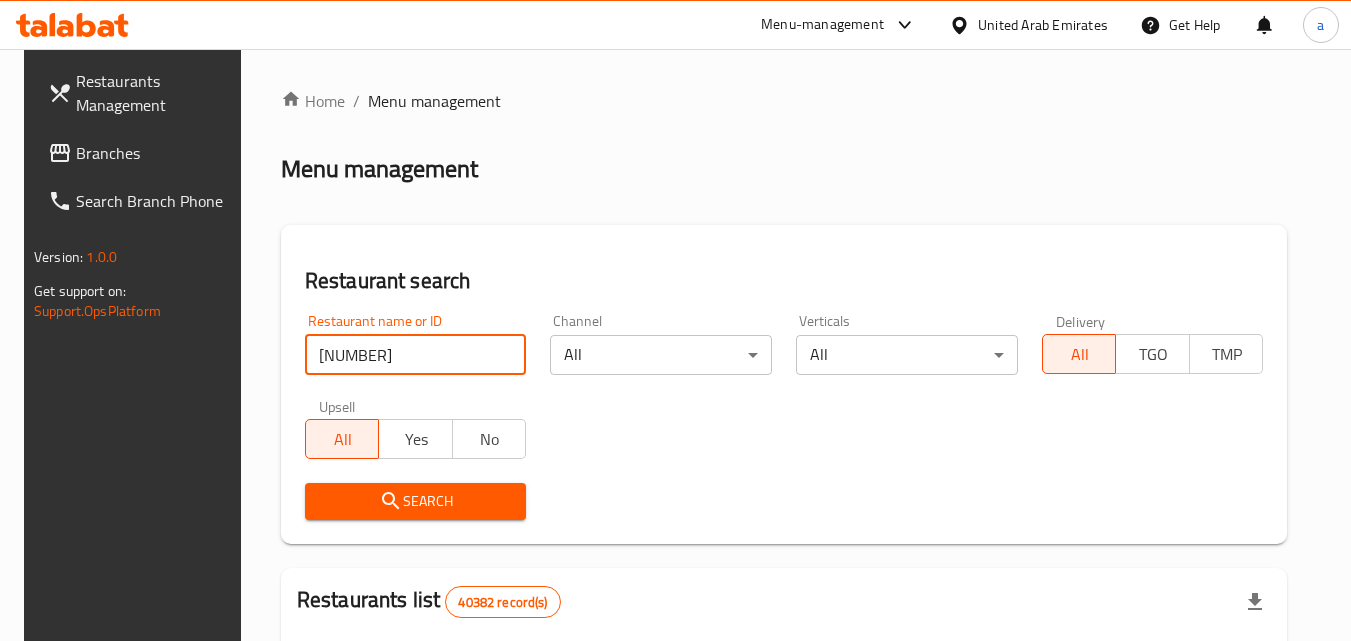 type on "8355" 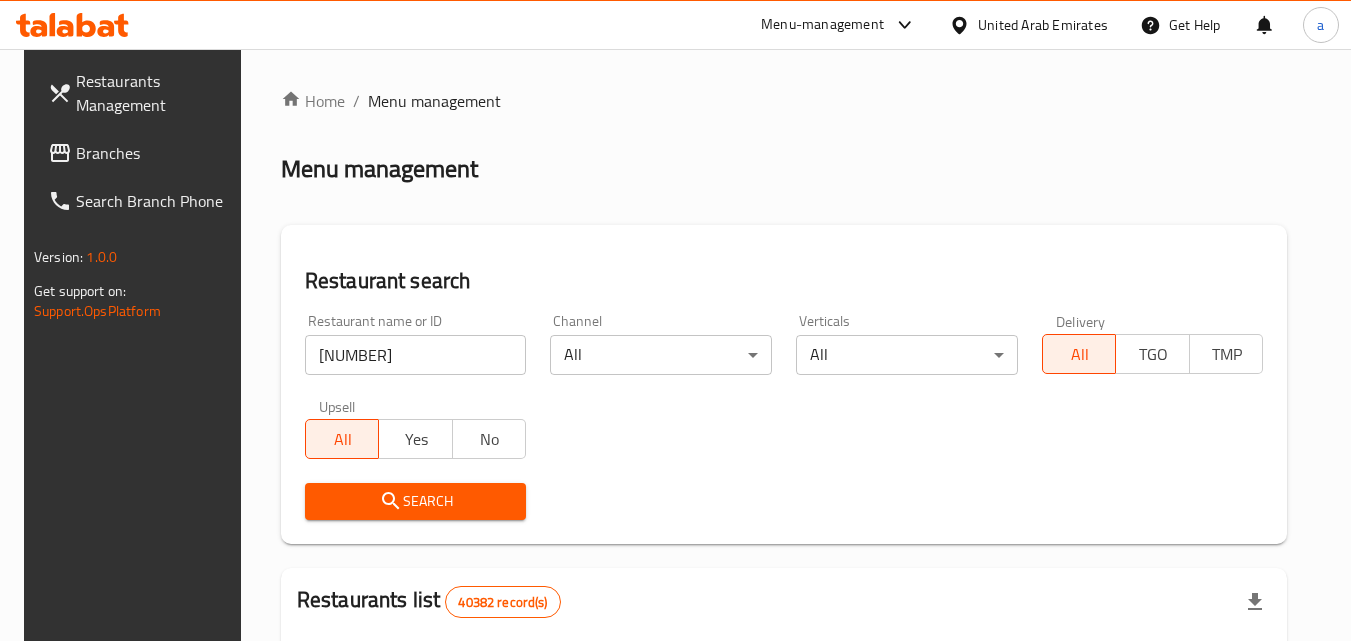 click 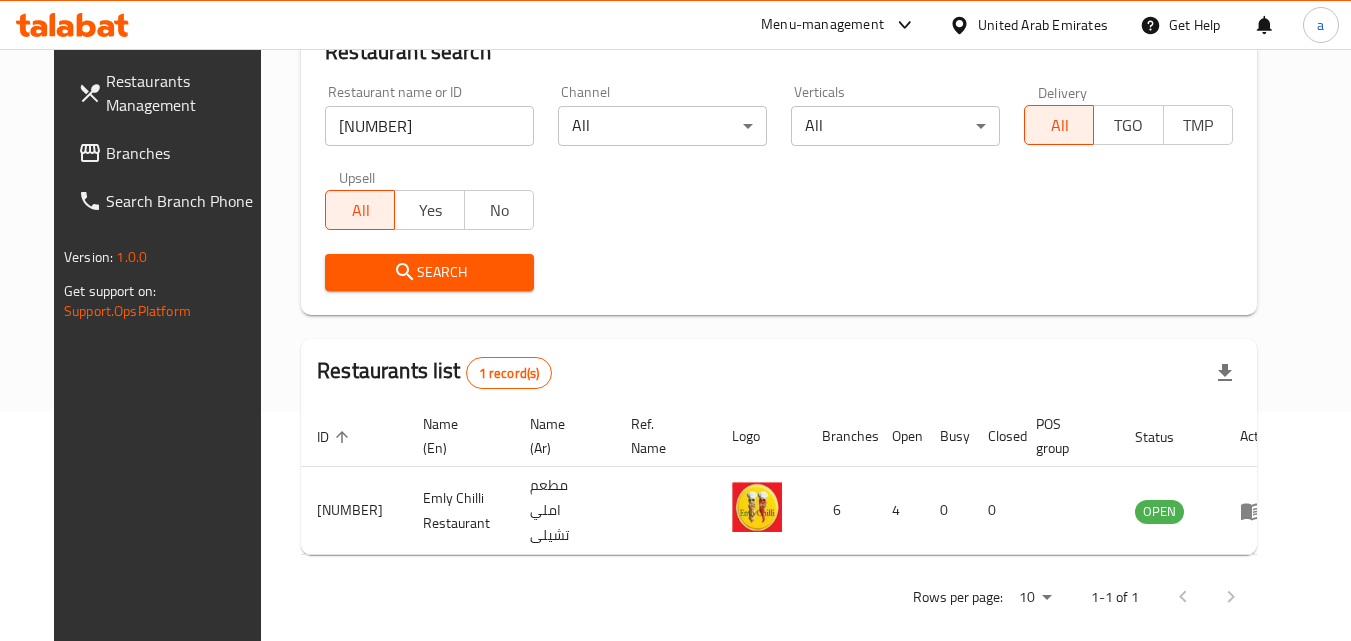 scroll, scrollTop: 234, scrollLeft: 0, axis: vertical 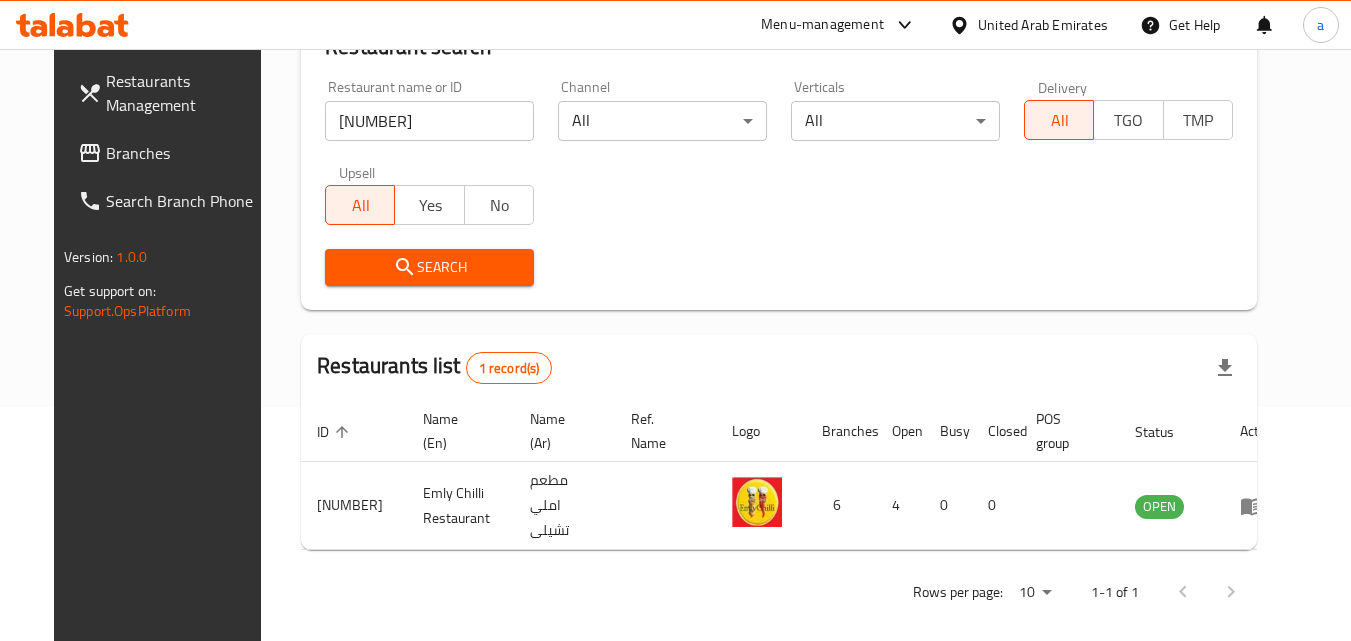 click on "Branches" at bounding box center [185, 153] 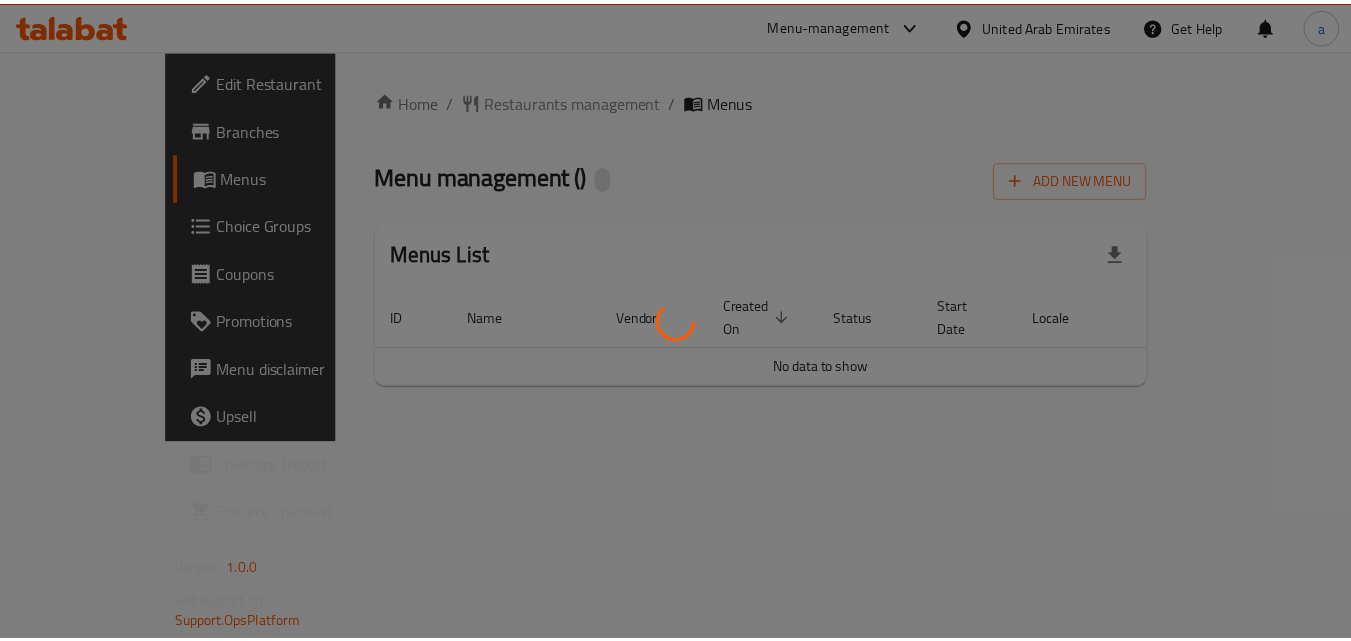 scroll, scrollTop: 0, scrollLeft: 0, axis: both 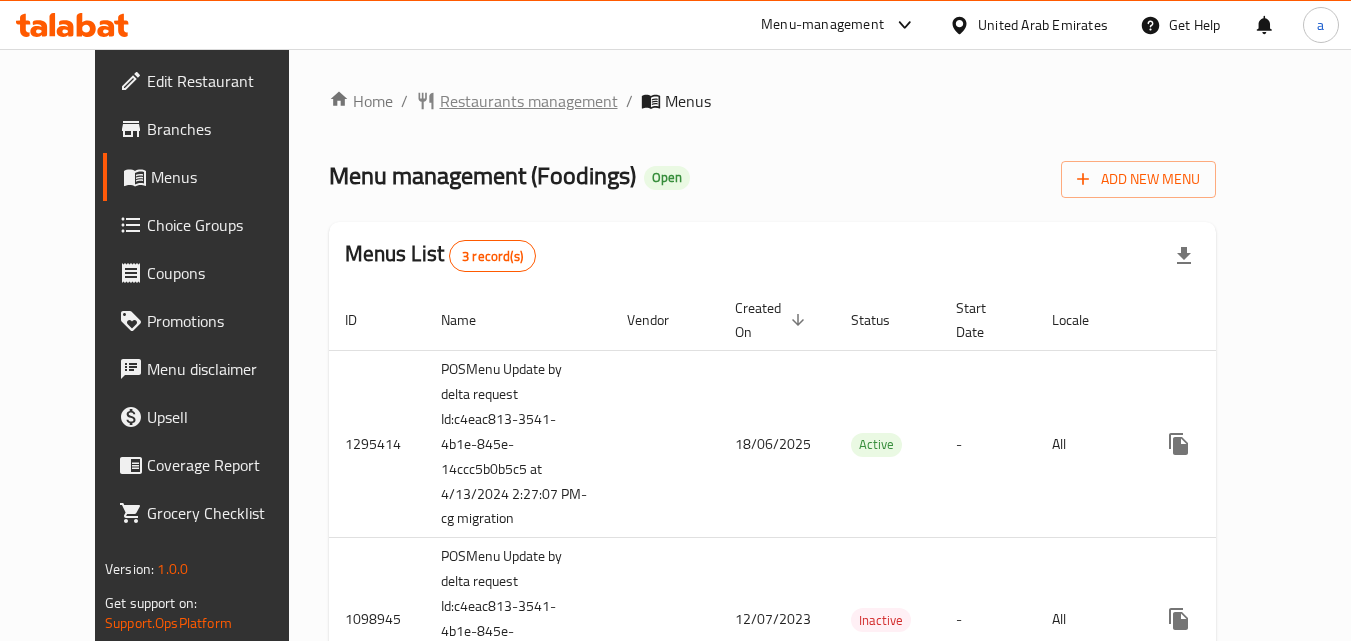 click on "Restaurants management" at bounding box center [529, 101] 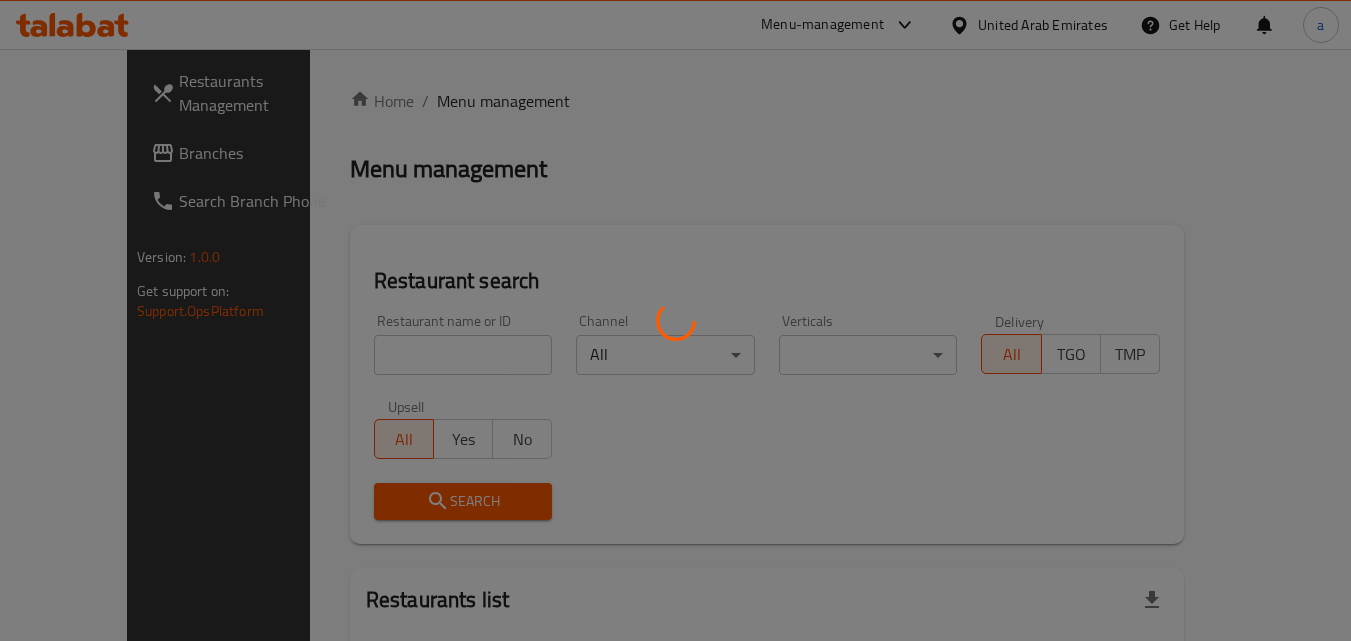 click at bounding box center [675, 320] 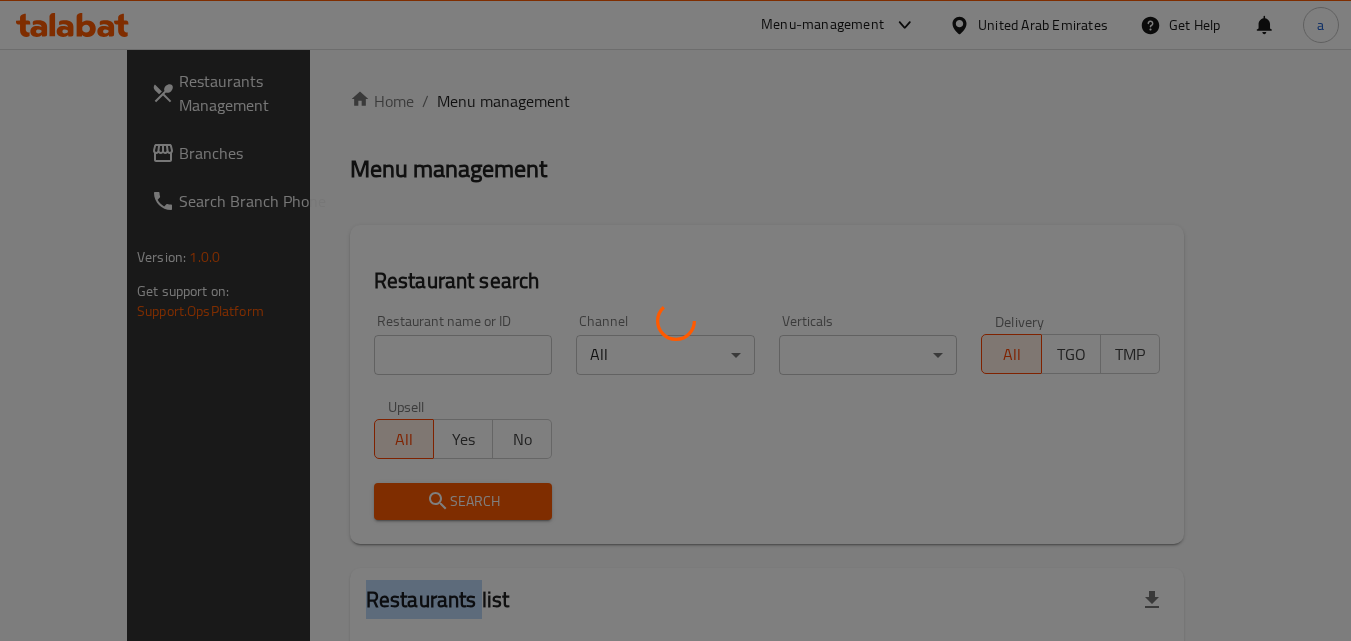 click at bounding box center (675, 320) 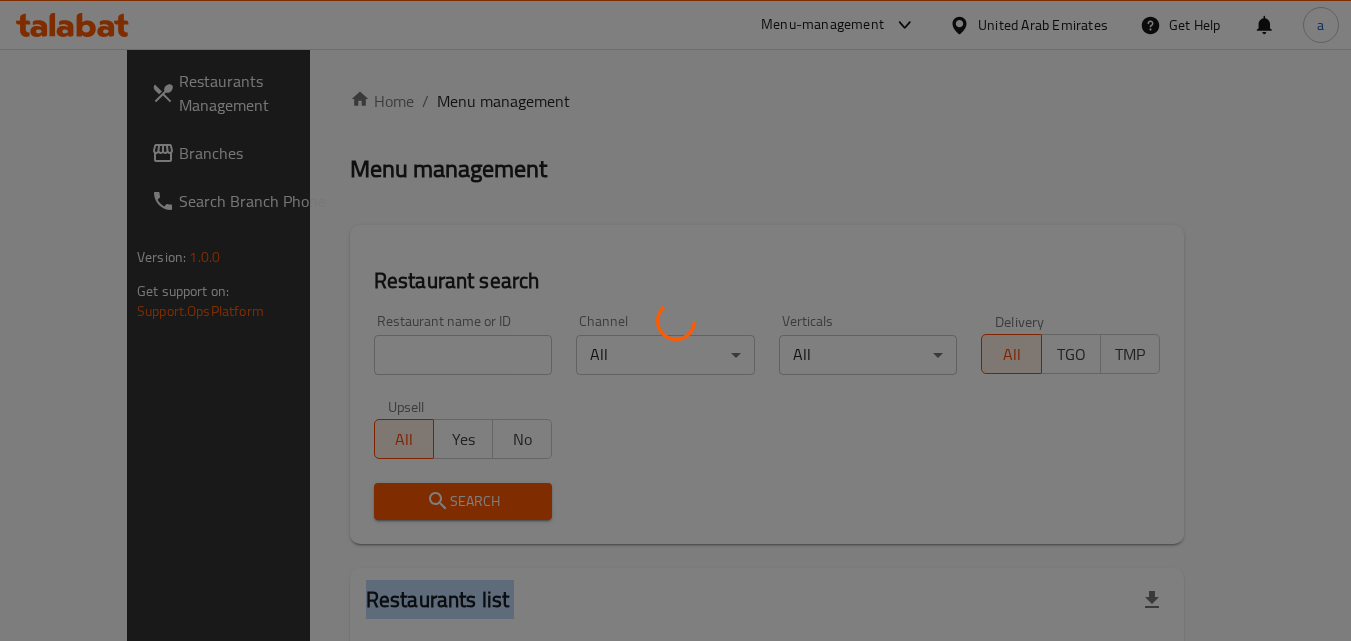 click at bounding box center [675, 320] 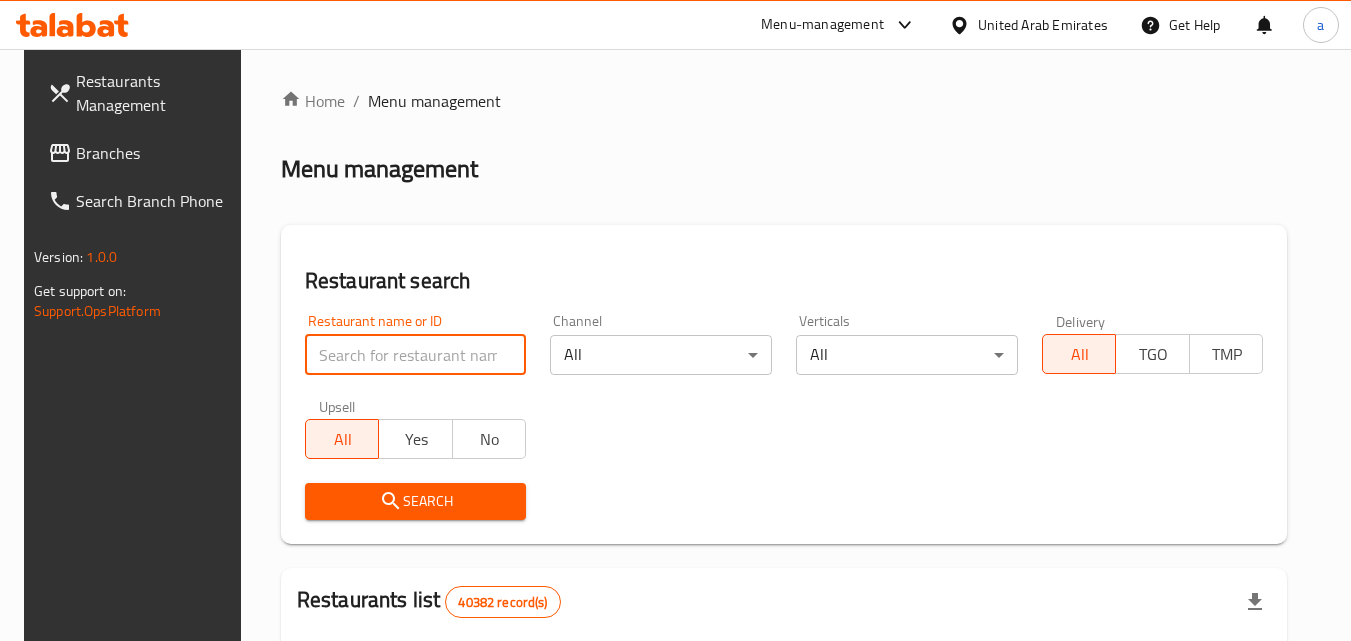 click at bounding box center (416, 355) 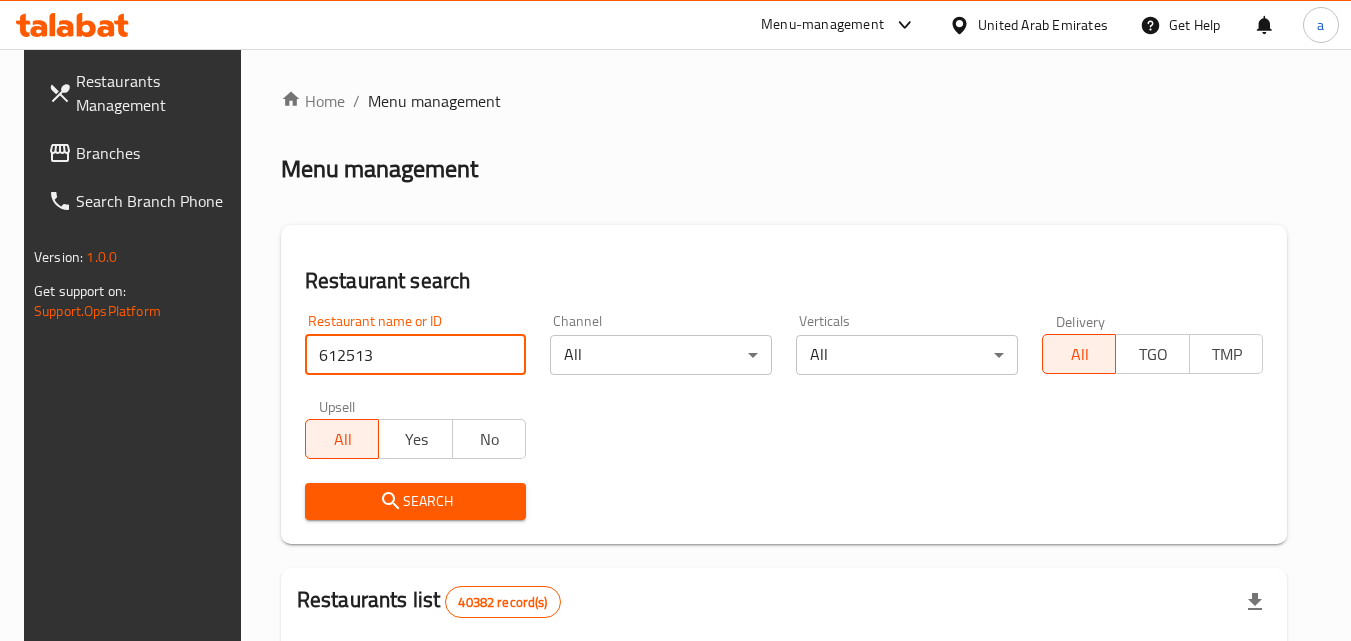 type on "612513" 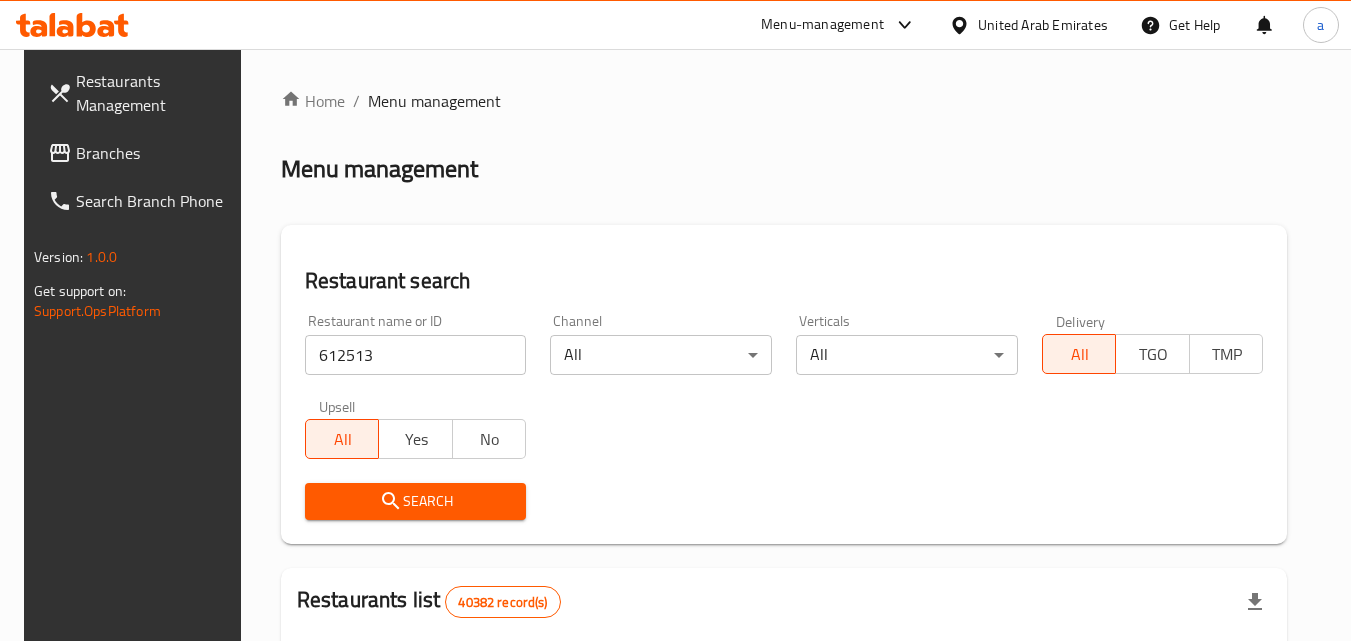 click 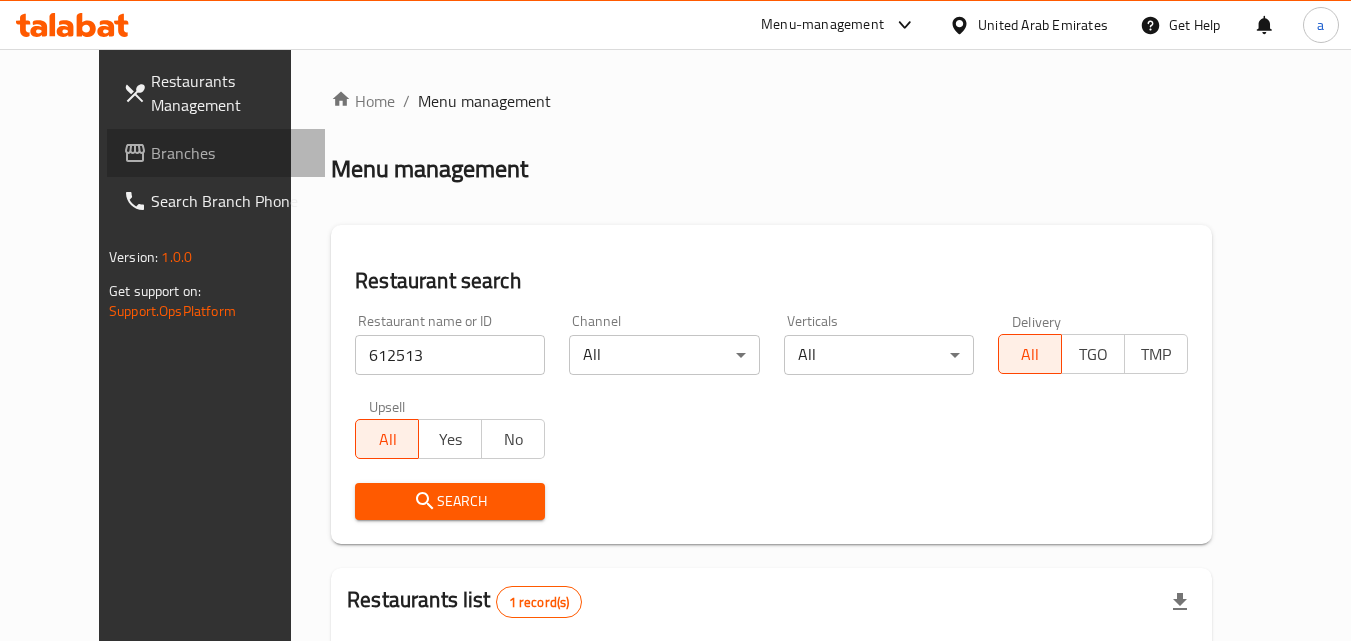 click on "Branches" at bounding box center [230, 153] 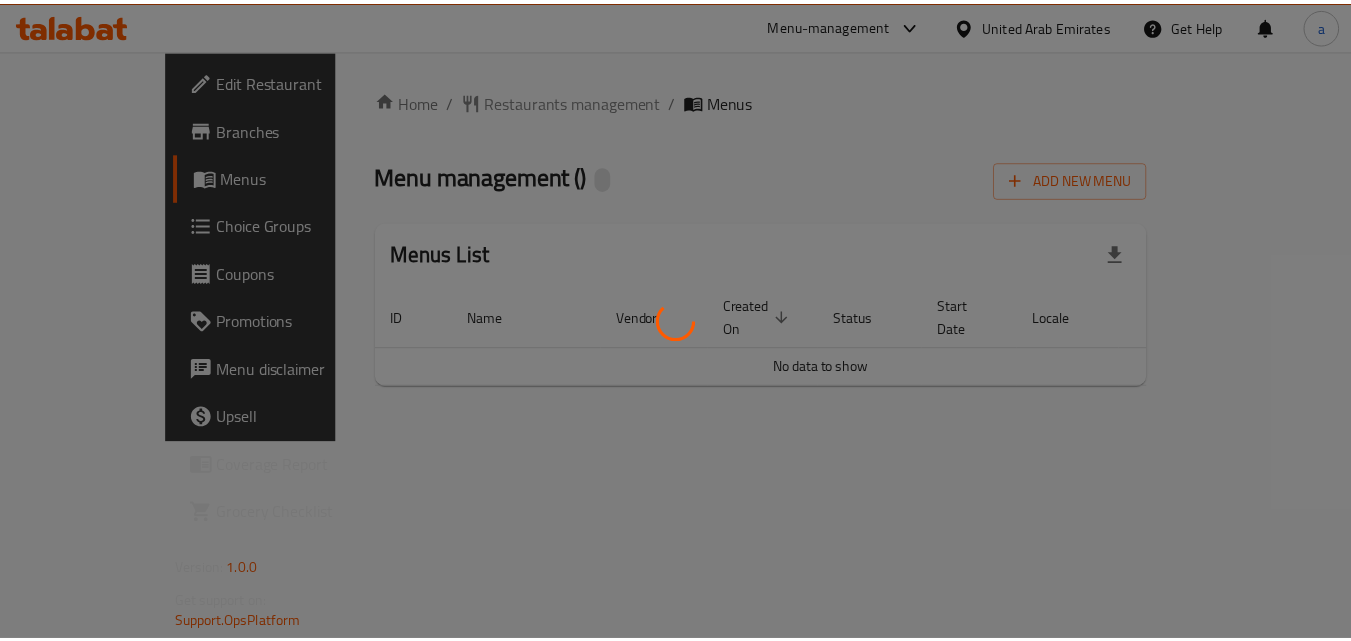 scroll, scrollTop: 0, scrollLeft: 0, axis: both 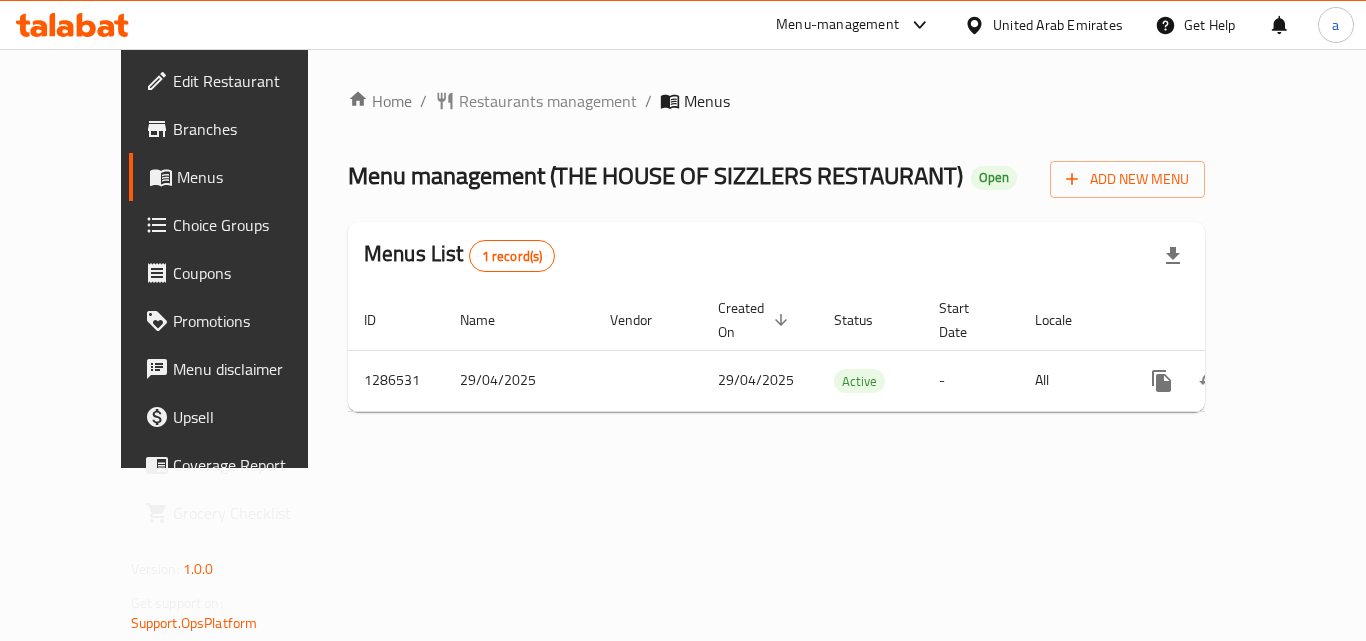 click on "Home / Restaurants management / Menus Menu management ( THE HOUSE OF SIZZLERS RESTAURANT )  Open Add New Menu Menus List   1 record(s) ID Name Vendor Created On sorted descending Status Start Date Locale Actions 1286531 29/04/2025 29/04/2025 Active - All" at bounding box center [776, 258] 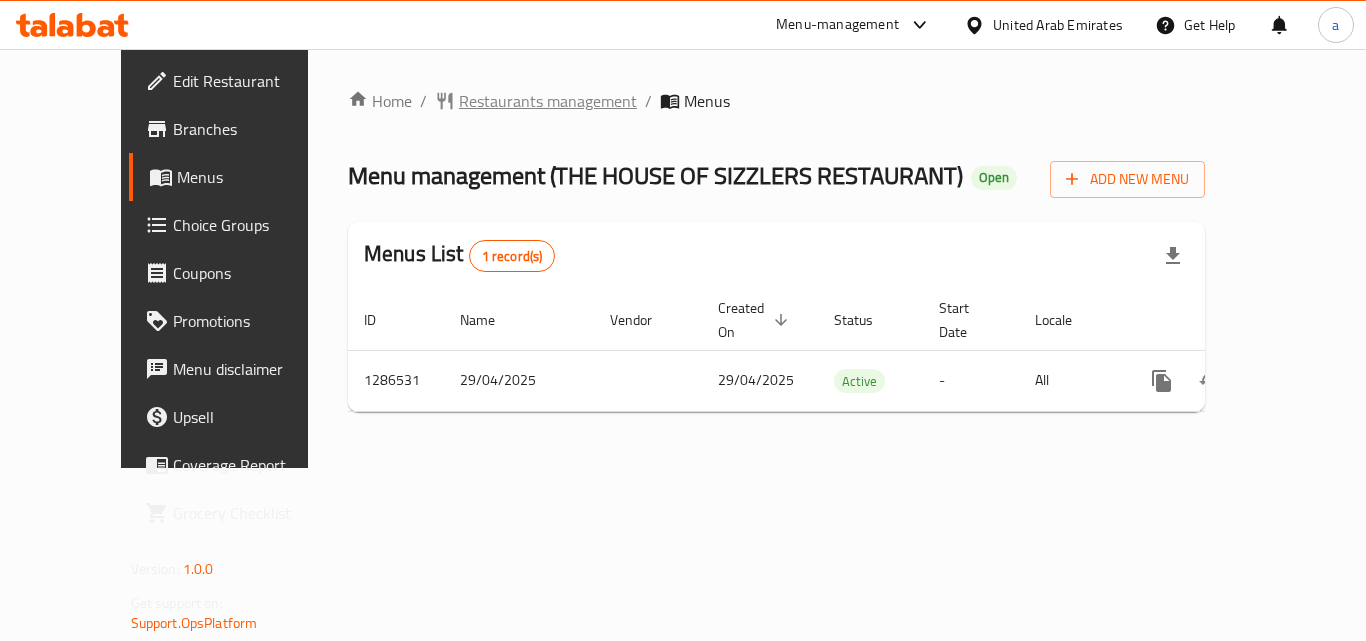 click on "Restaurants management" at bounding box center [548, 101] 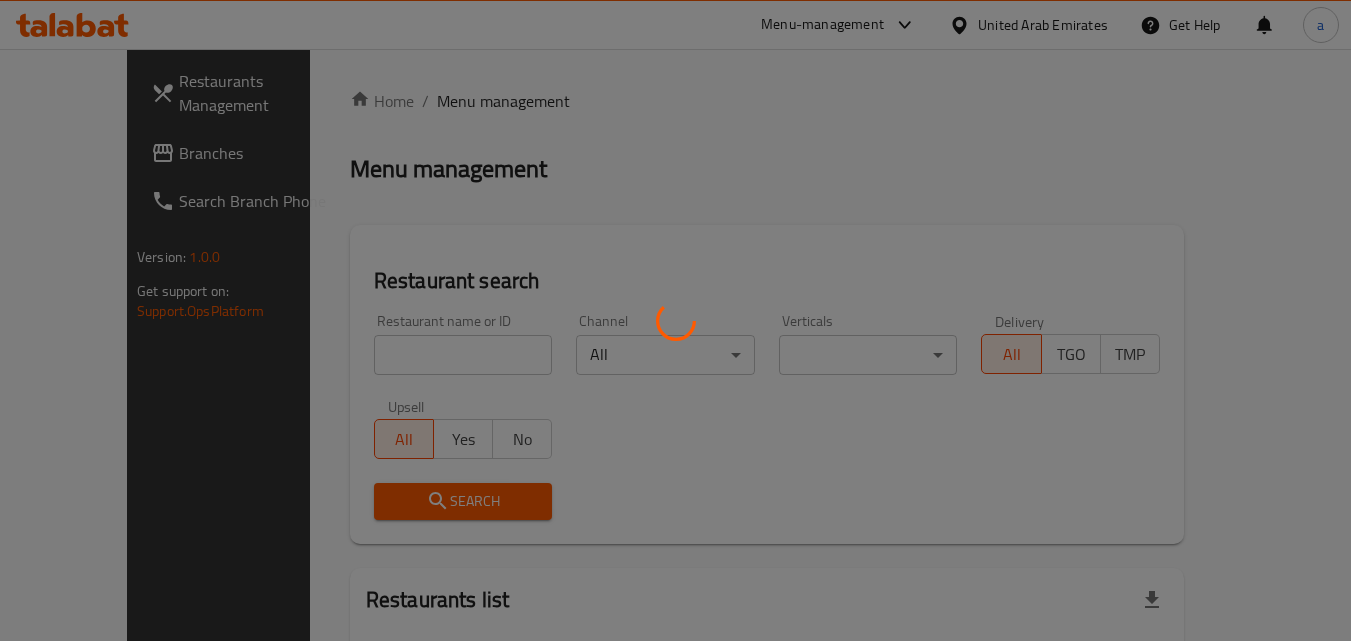 click at bounding box center [675, 320] 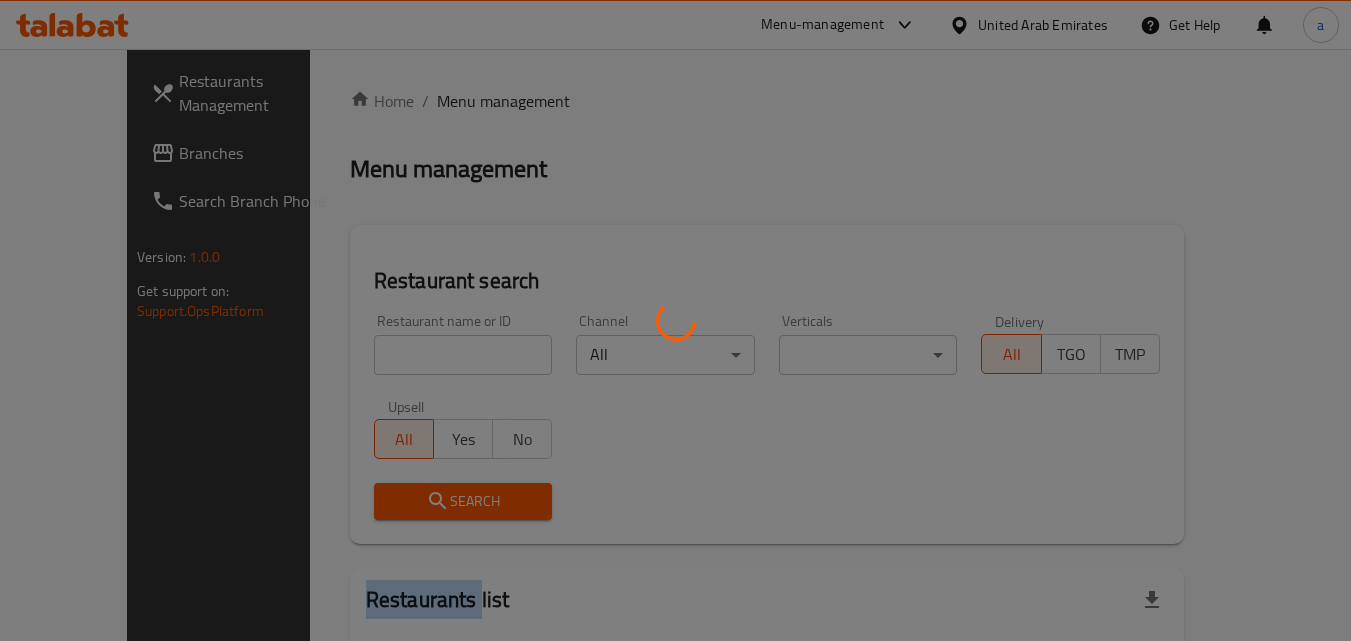 click at bounding box center [675, 320] 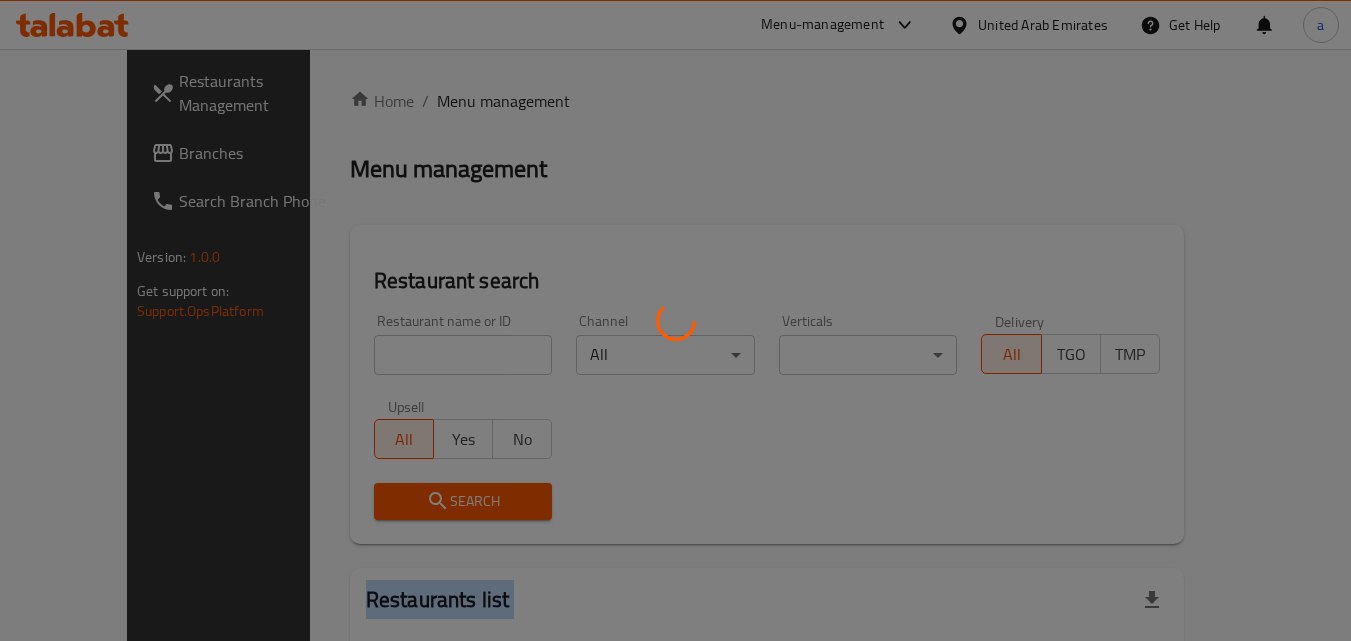 click at bounding box center [675, 320] 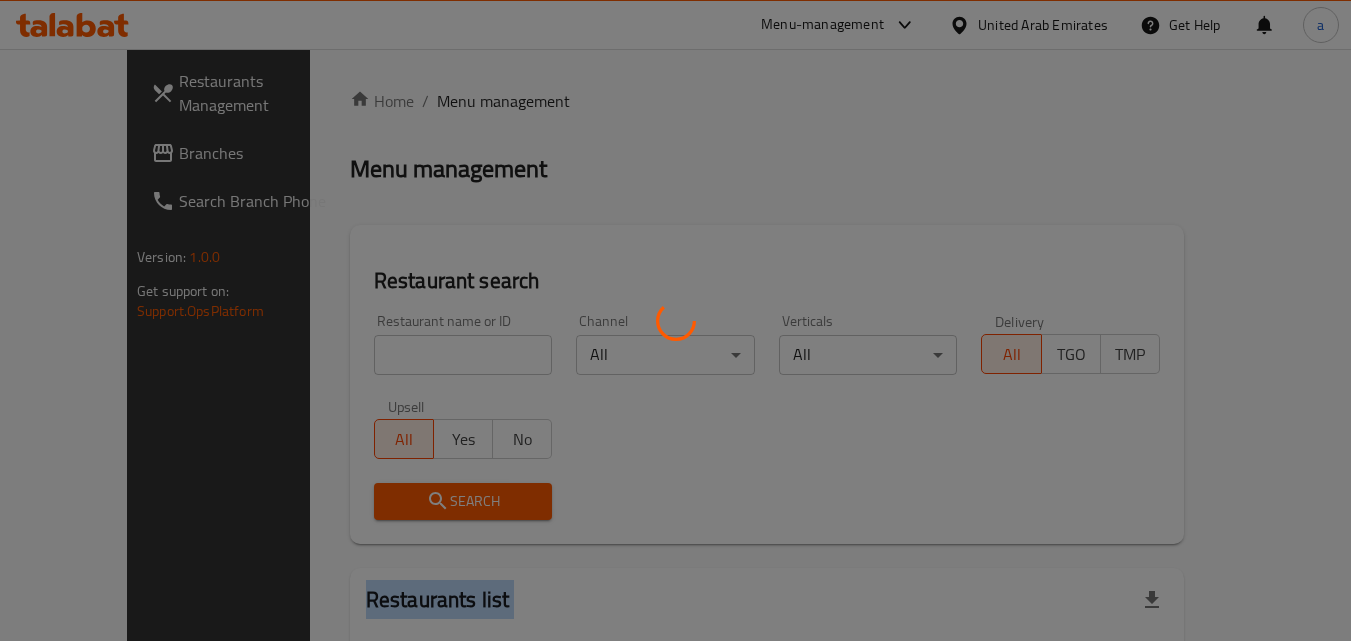 click at bounding box center [675, 320] 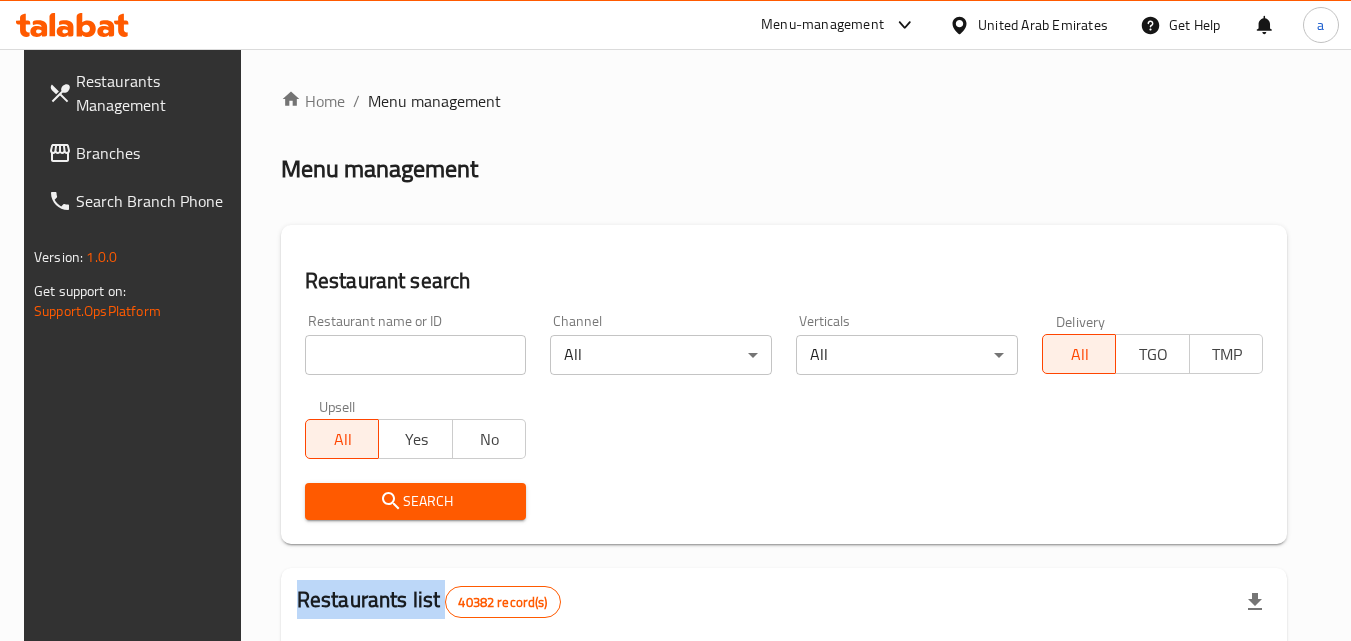 click at bounding box center (675, 320) 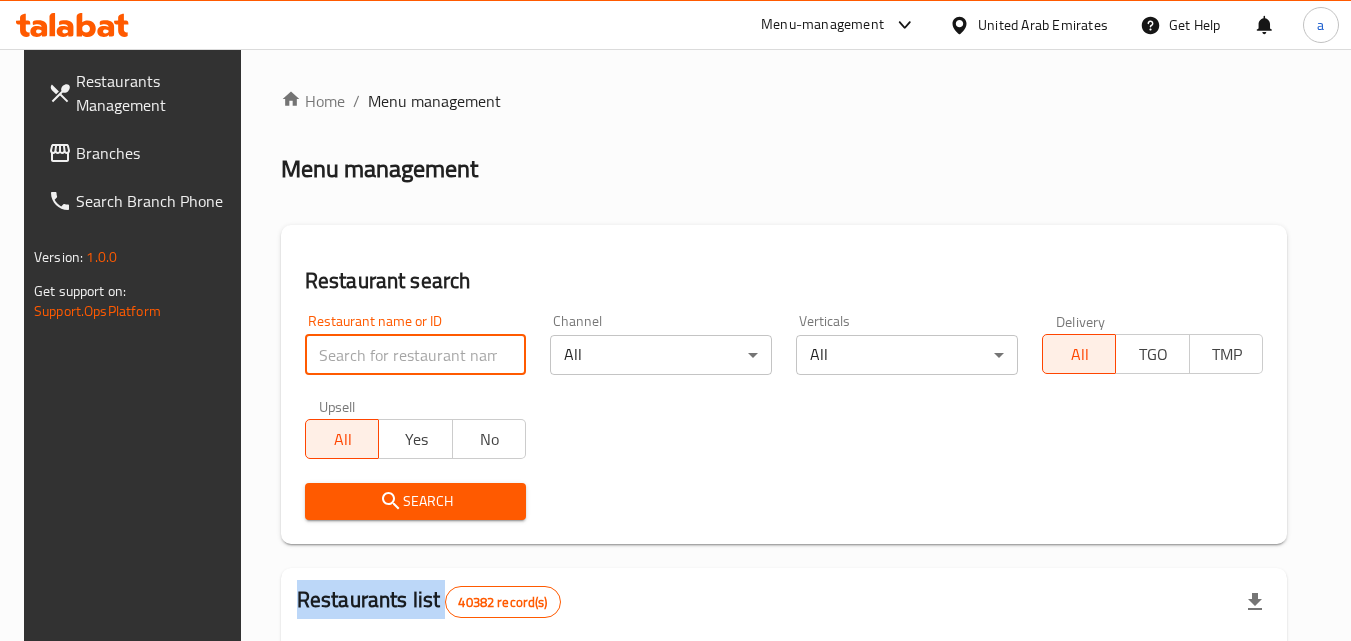 click at bounding box center (416, 355) 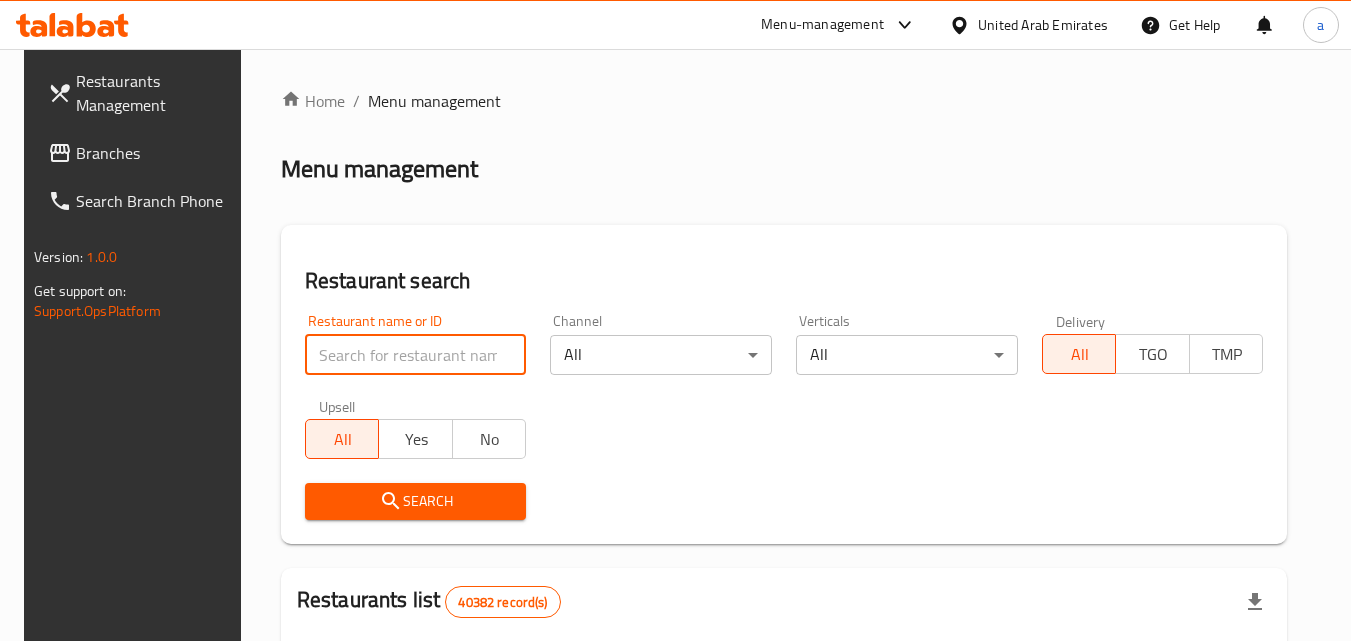 click at bounding box center [416, 355] 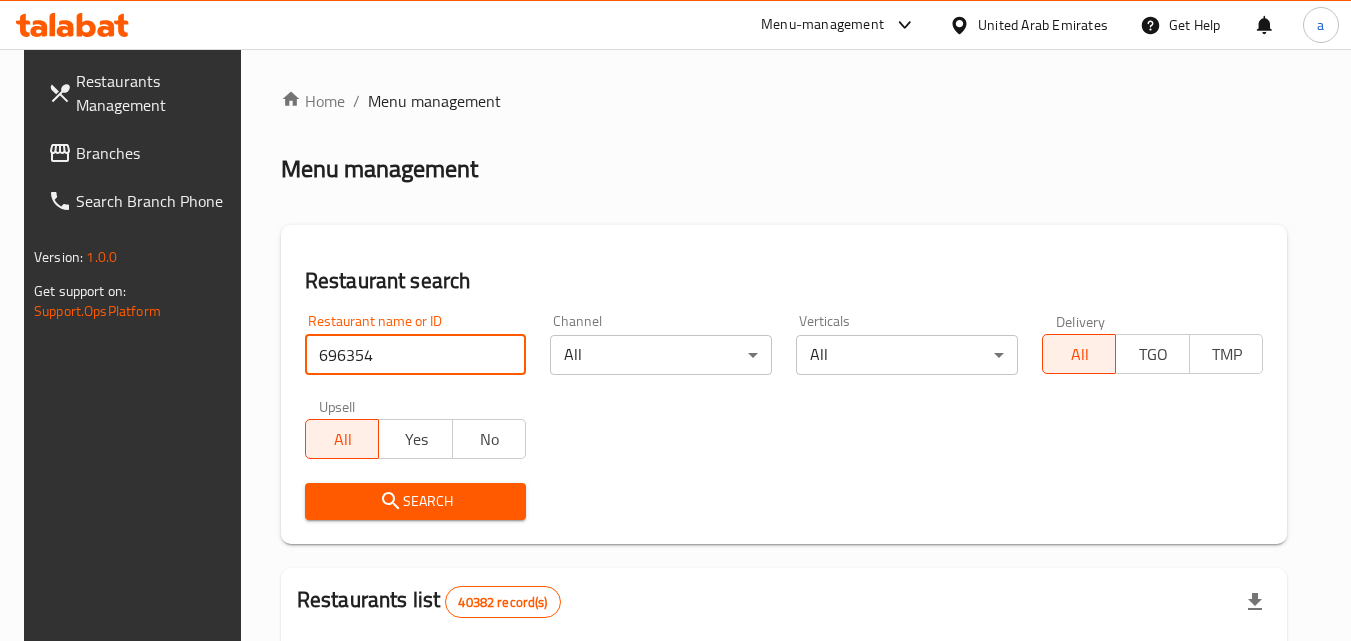 type on "696354" 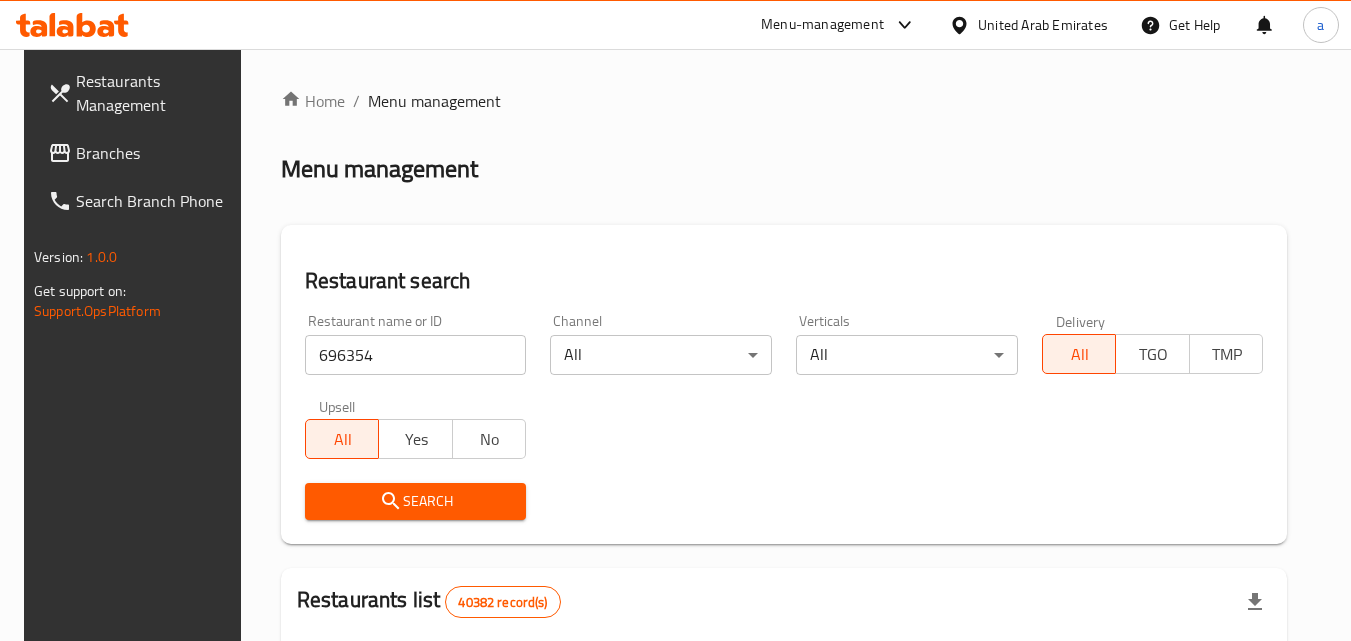 click 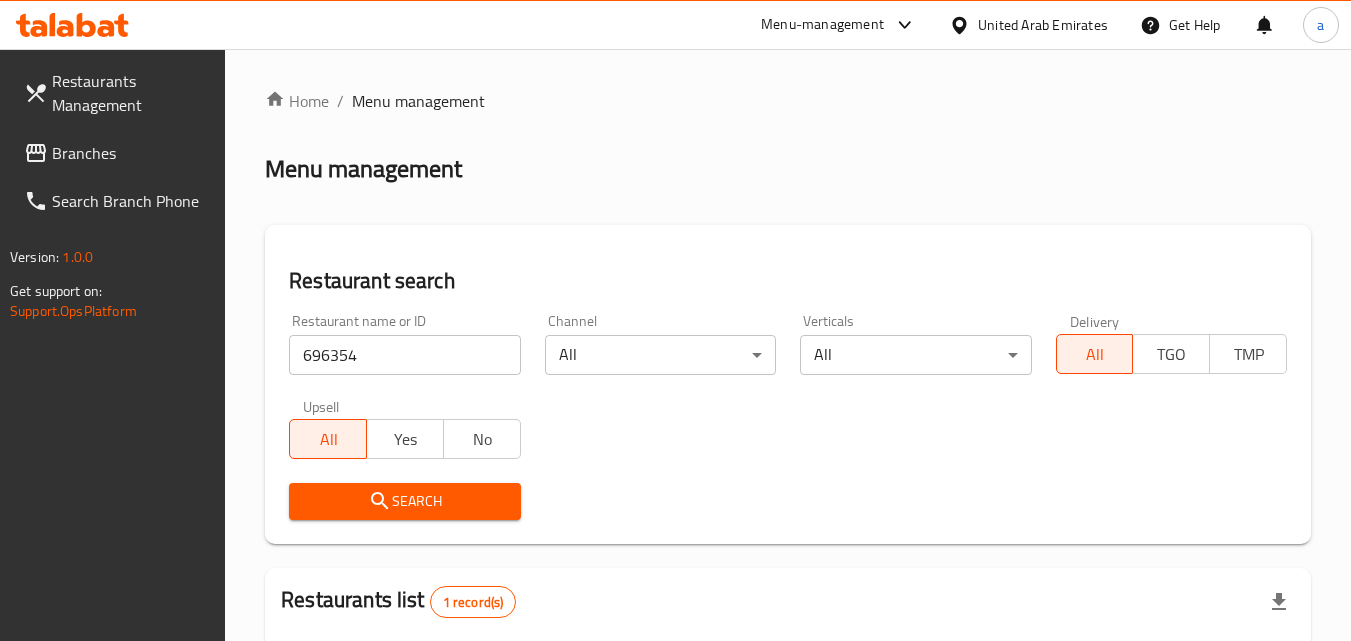 click 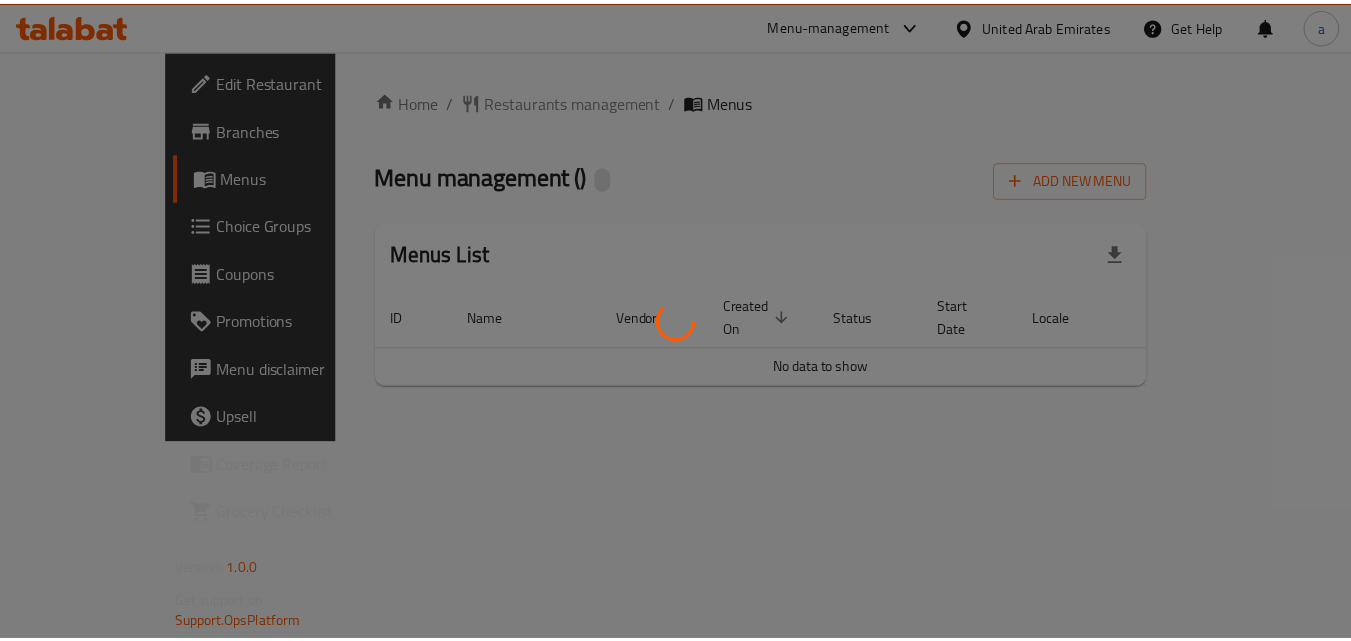 scroll, scrollTop: 0, scrollLeft: 0, axis: both 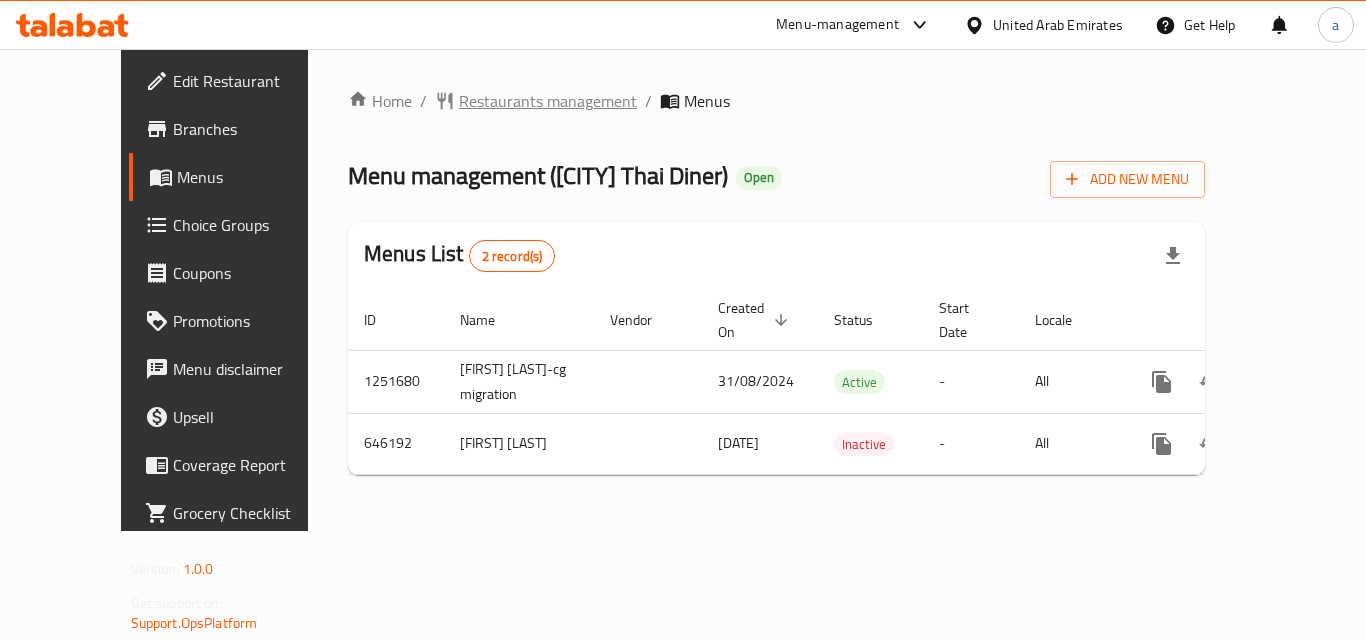 click on "Restaurants management" at bounding box center [548, 101] 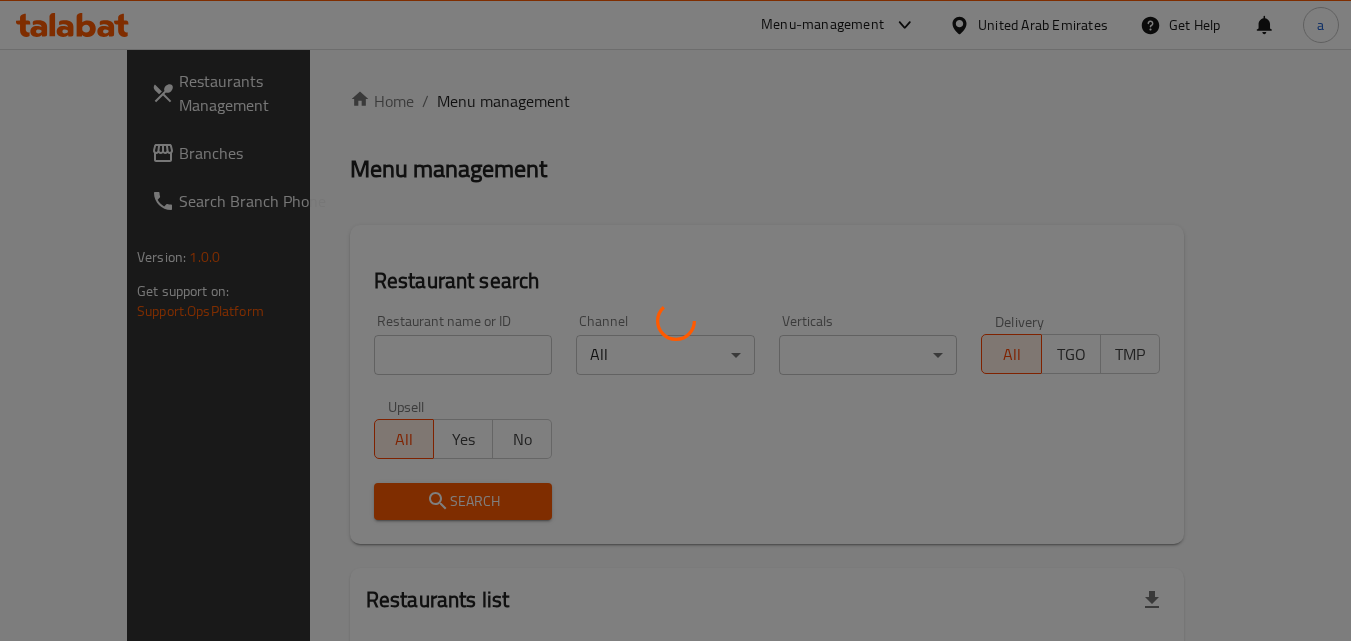 click at bounding box center (675, 320) 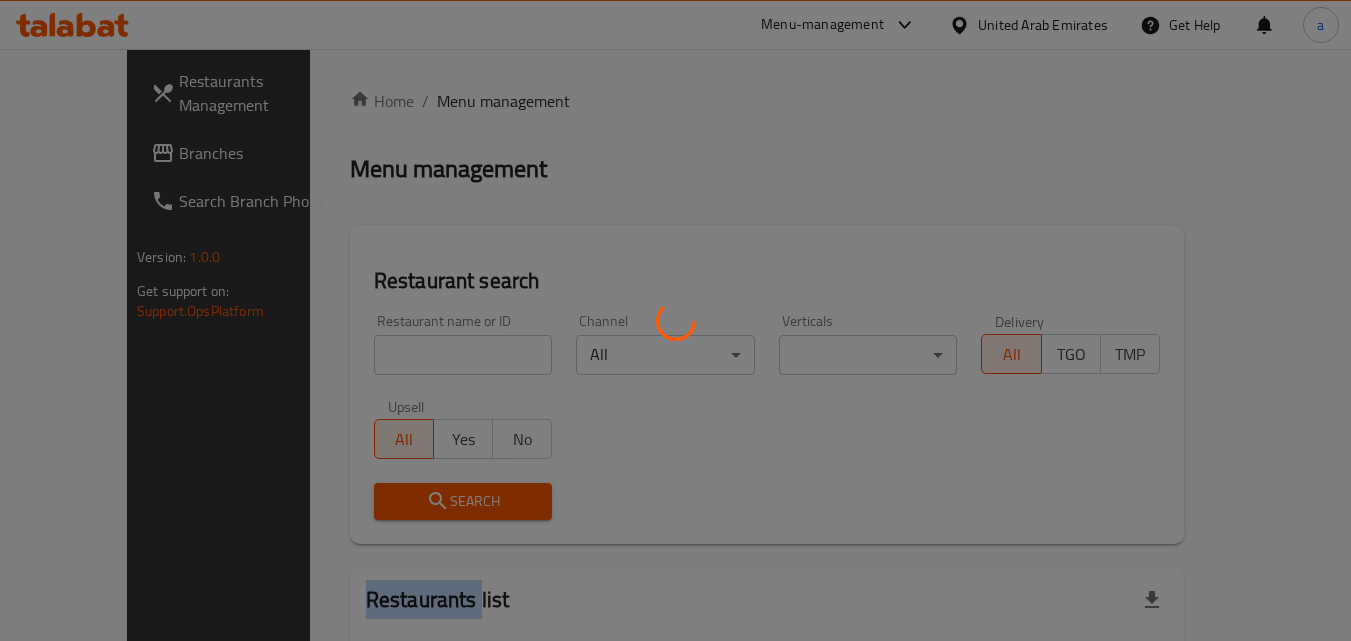click at bounding box center [675, 320] 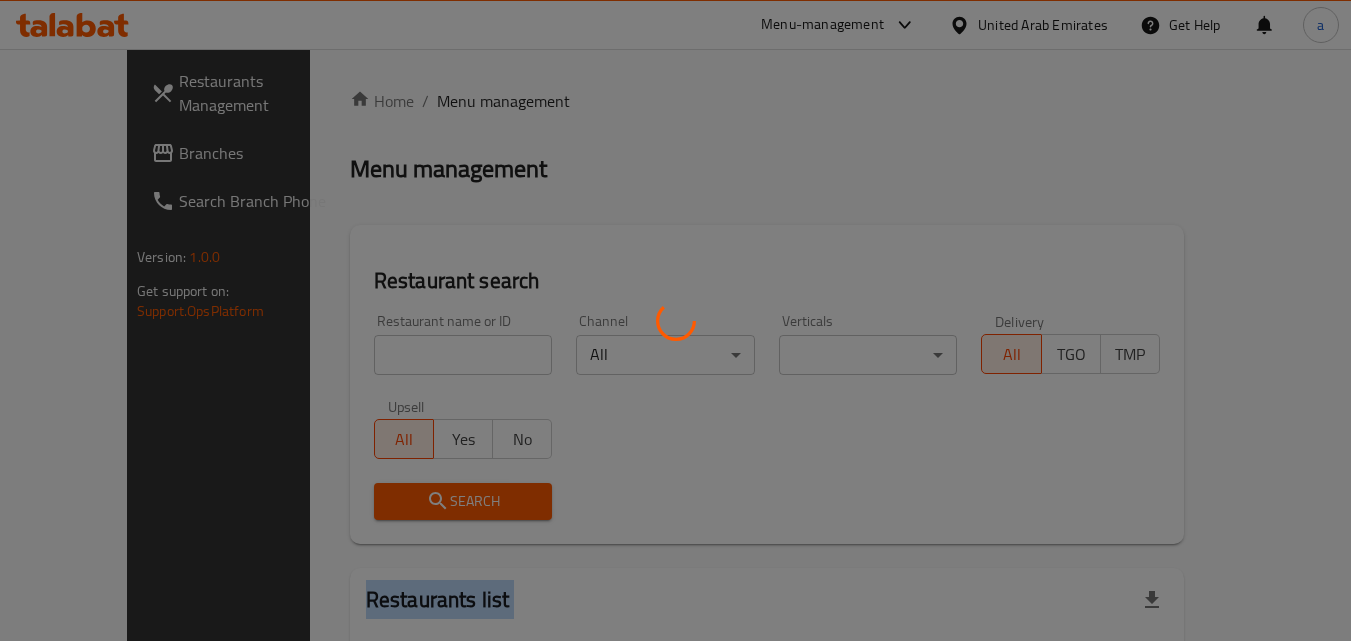 click at bounding box center [675, 320] 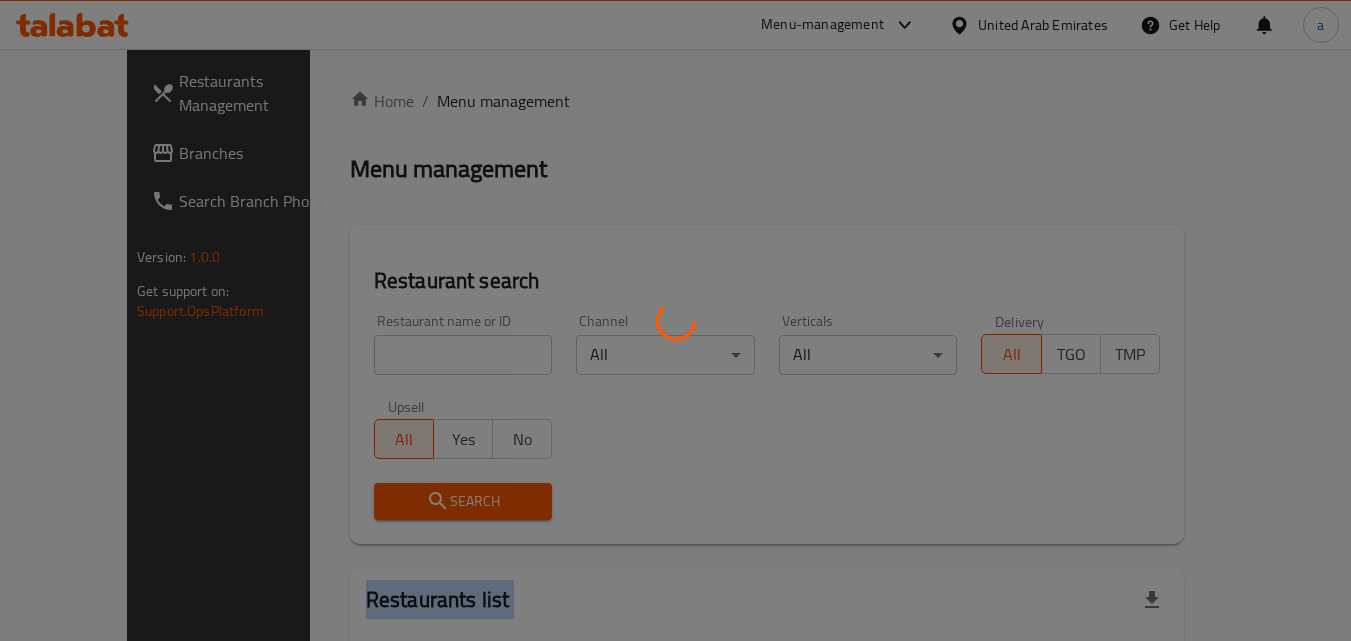 click at bounding box center [675, 320] 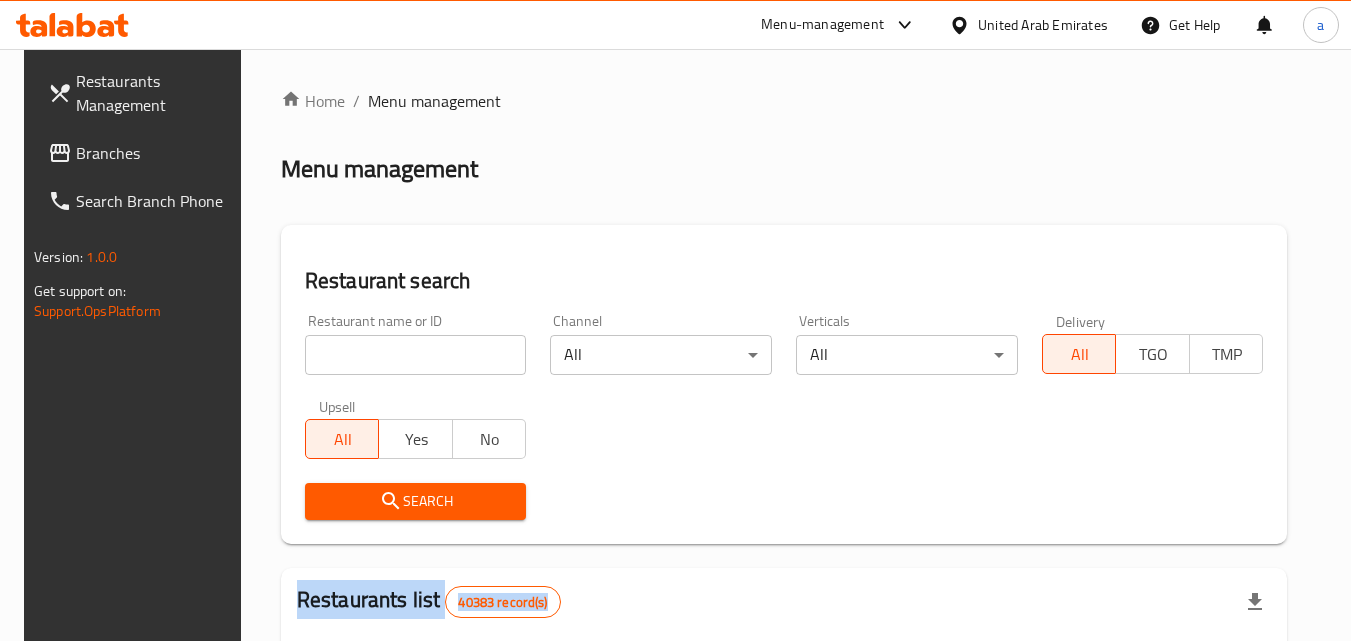 click at bounding box center [675, 320] 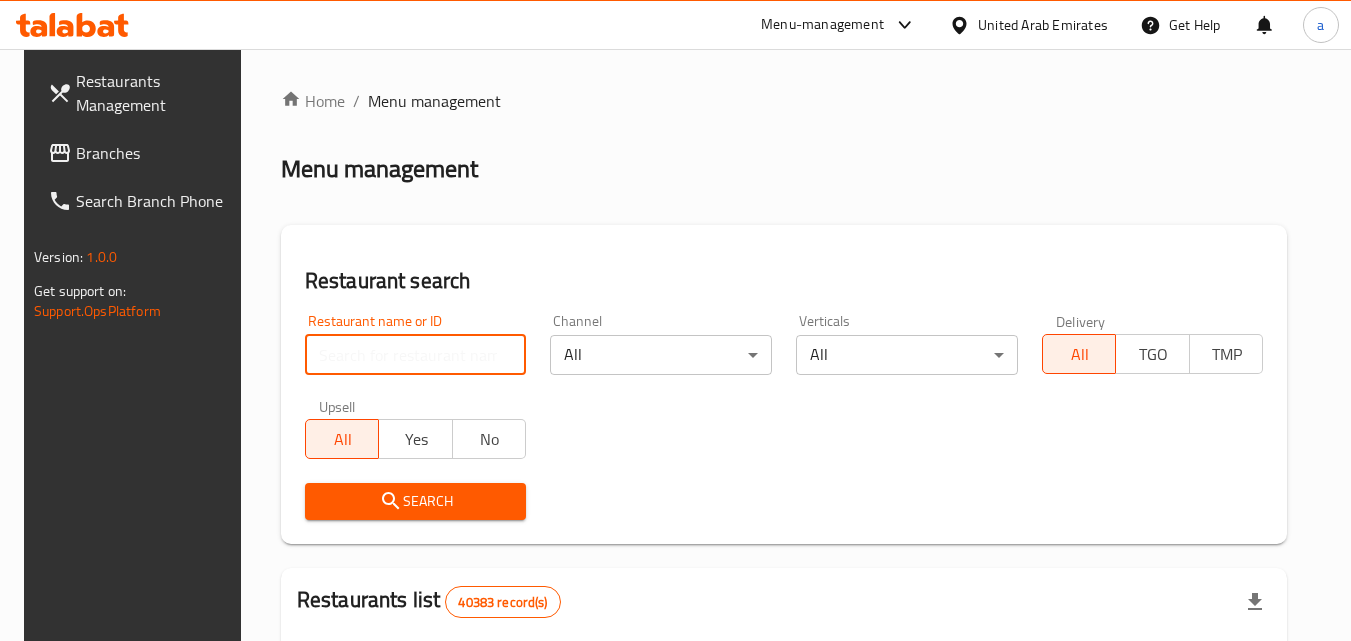 click at bounding box center [416, 355] 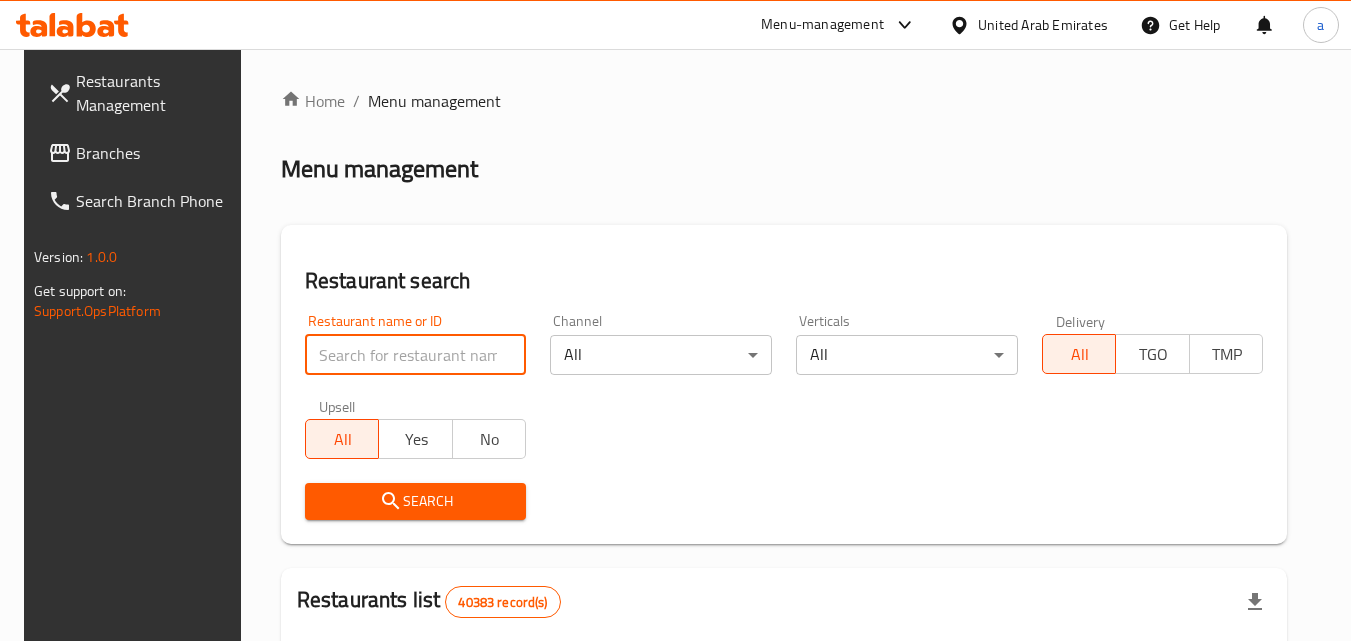 paste on "640876" 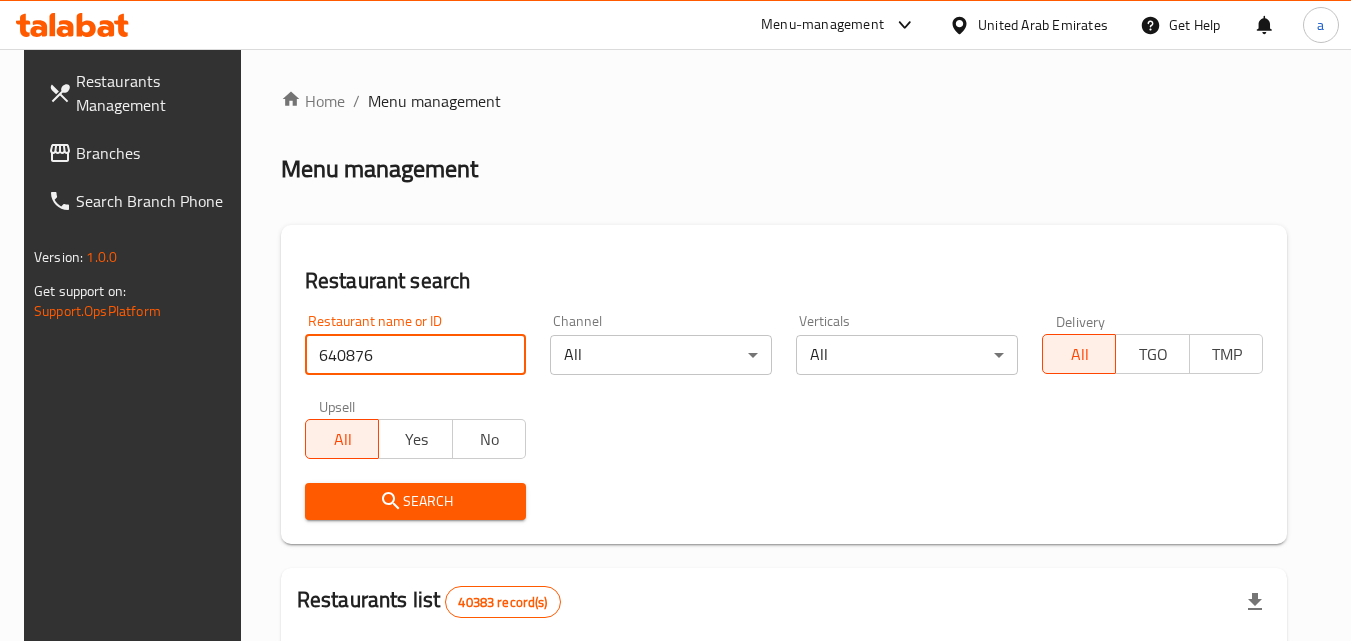 type on "640876" 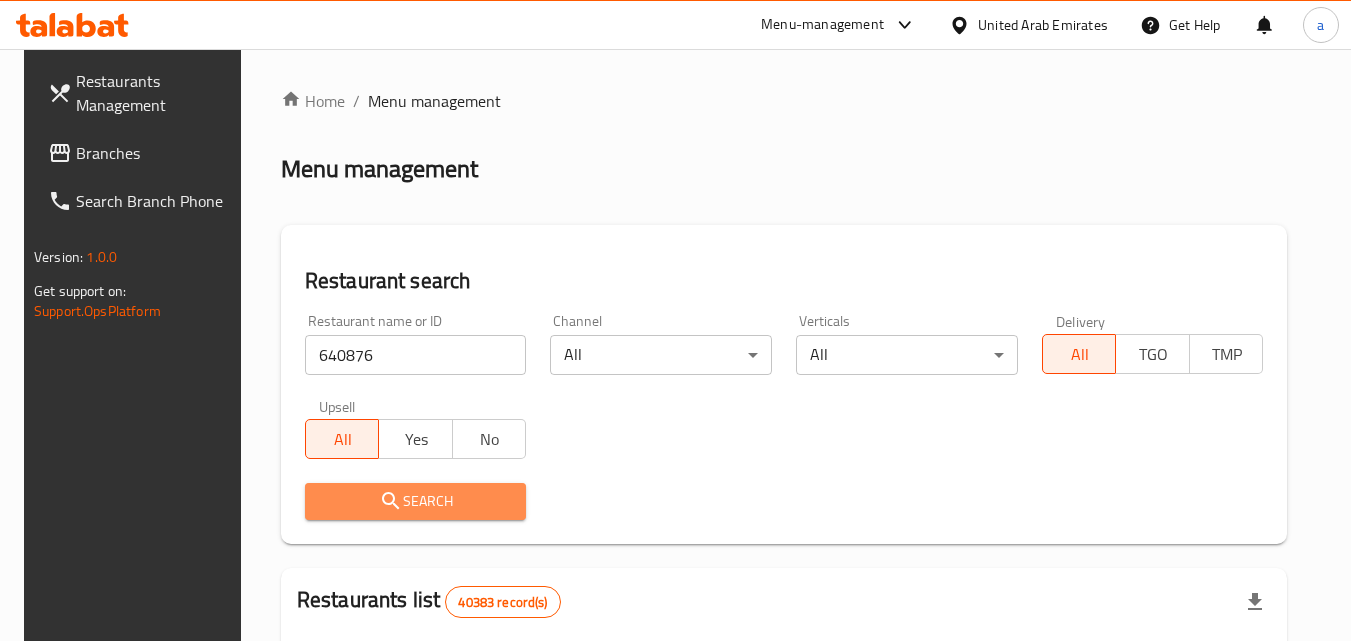 click on "Search" at bounding box center (416, 501) 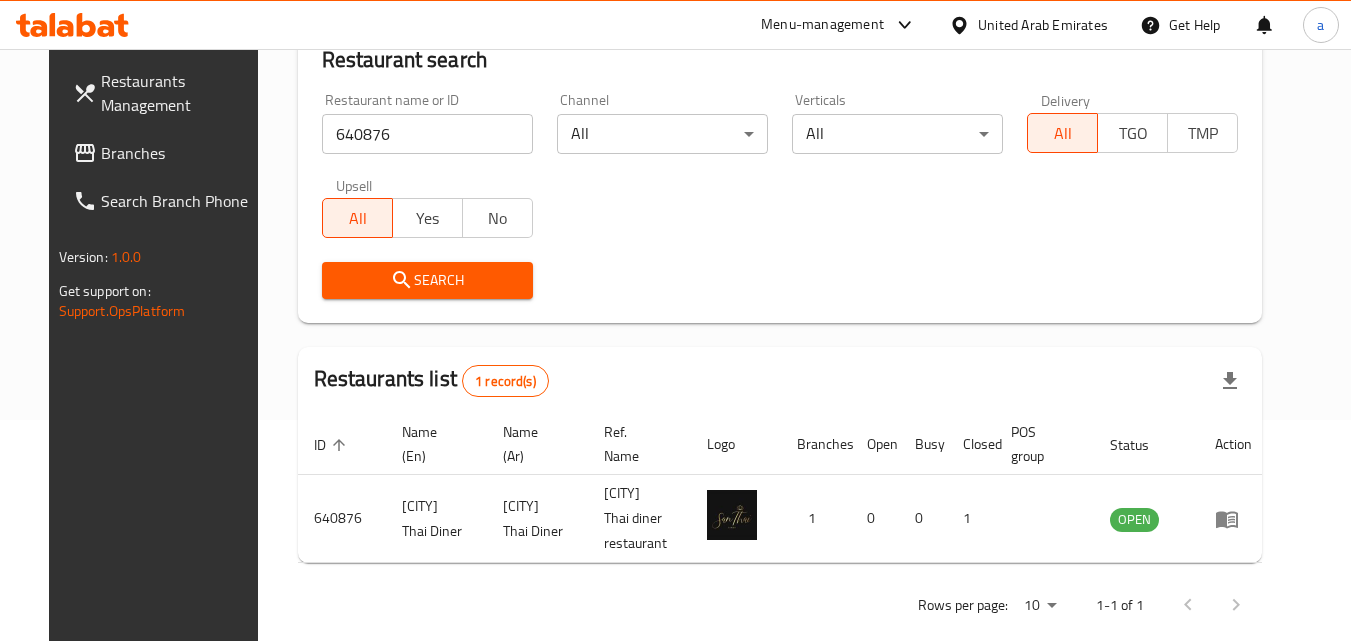 scroll, scrollTop: 234, scrollLeft: 0, axis: vertical 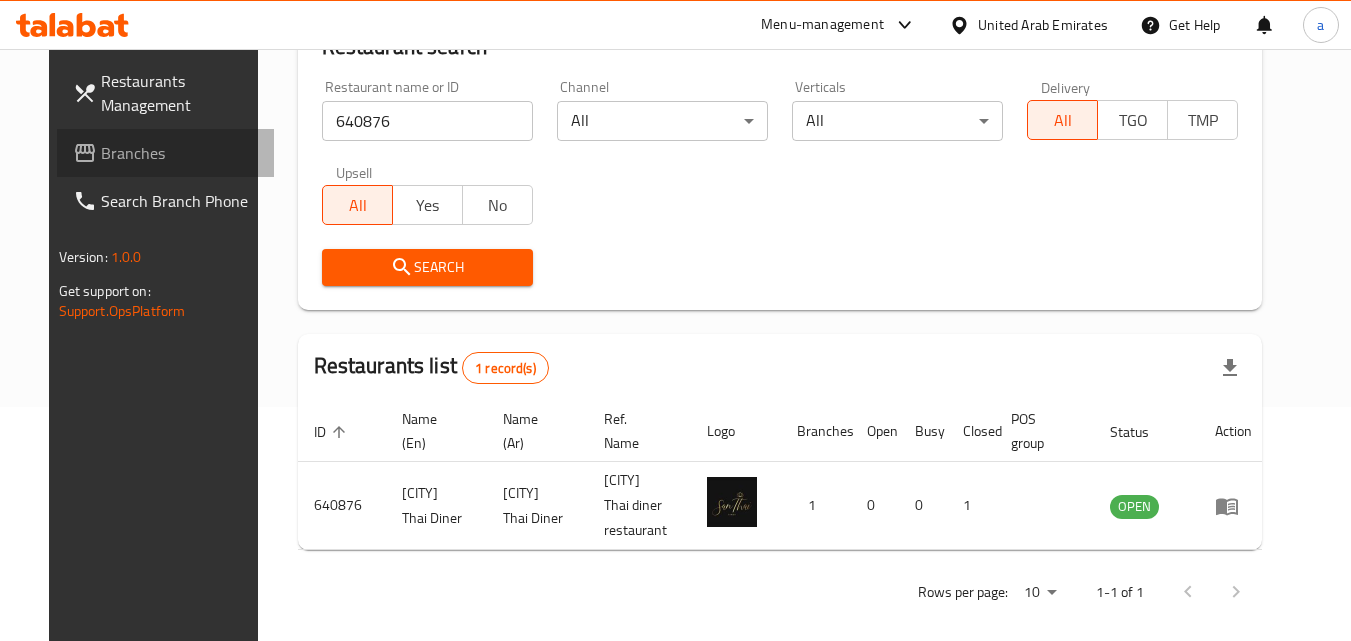 click on "Branches" at bounding box center [180, 153] 